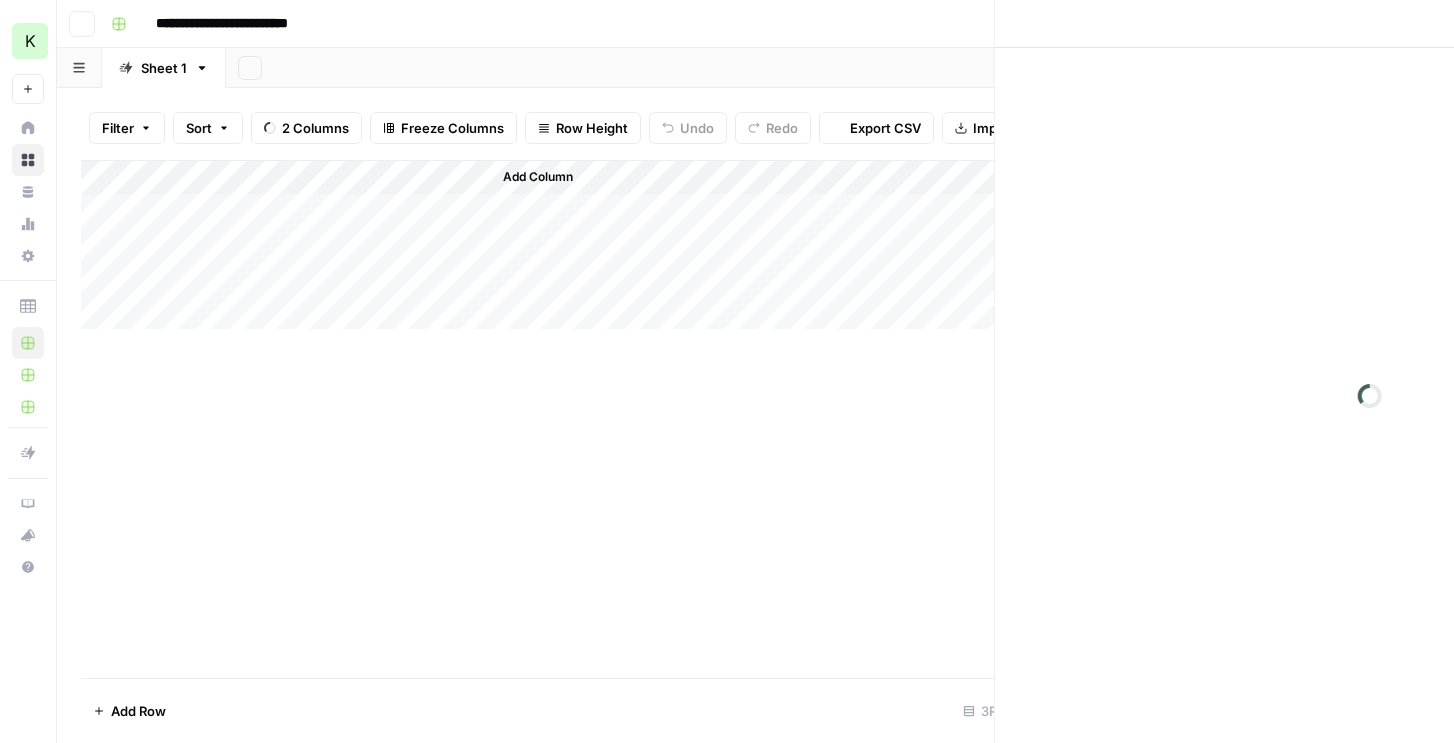 scroll, scrollTop: 0, scrollLeft: 0, axis: both 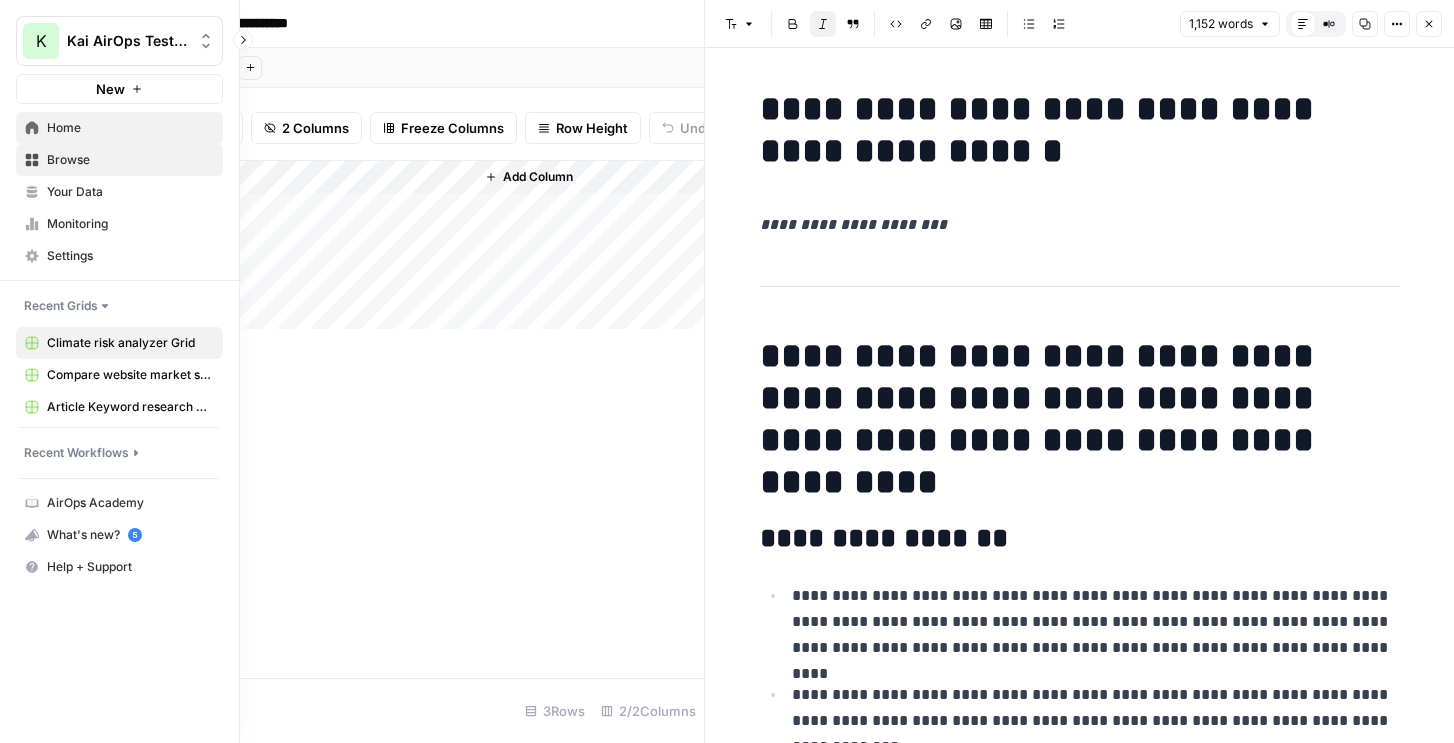 click on "Home" at bounding box center (119, 128) 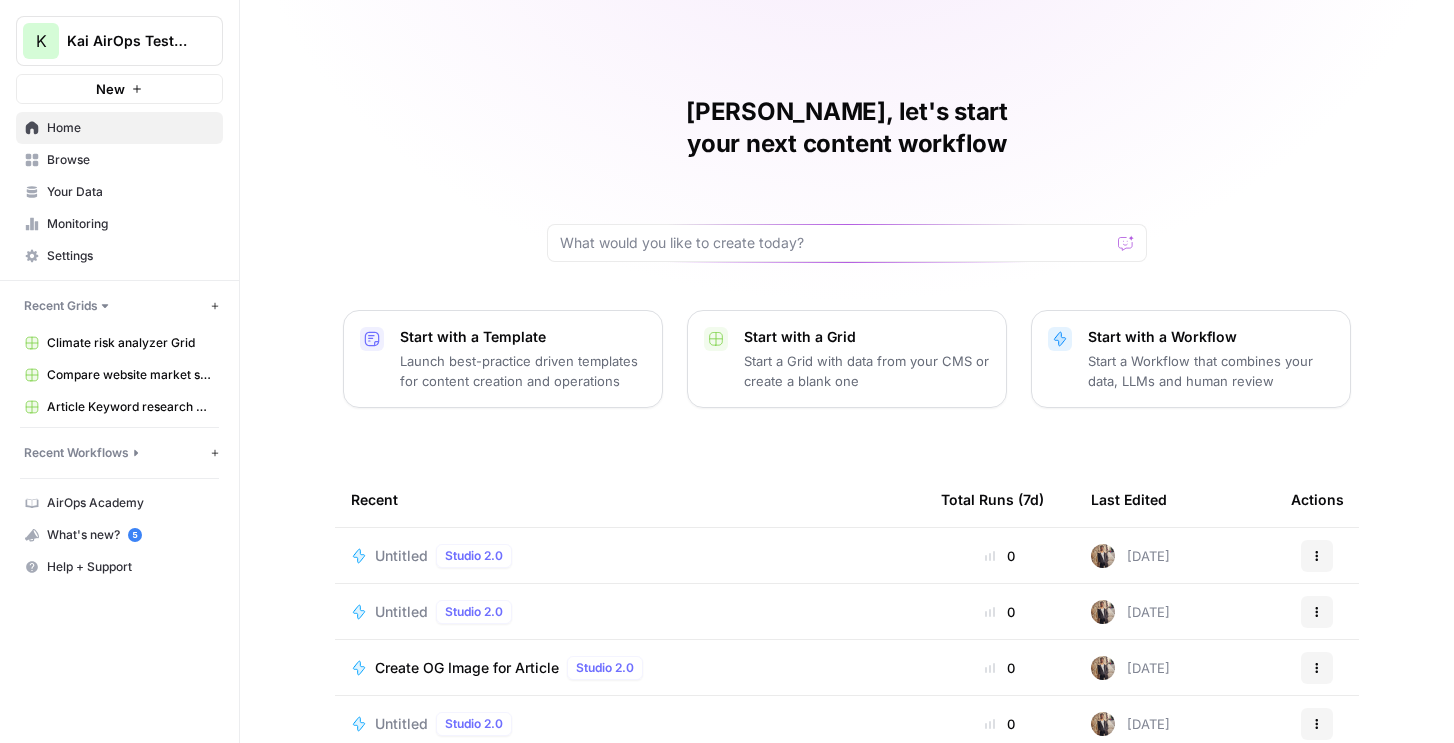 click on "[PERSON_NAME], let's start your next content workflow Start with a Template Launch best-practice driven templates for content creation and operations Start with a Grid Start a Grid with data from your CMS or create a blank one Start with a Workflow Start a Workflow that combines your data, LLMs and human review Recent Total Runs (7d) Last Edited Actions Untitled Studio 2.0 0 [DATE] Actions Untitled Studio 2.0 0 [DATE] Actions Create OG Image for Article Studio 2.0 0 [DATE] Actions Untitled Studio 2.0 0 [DATE] Actions Answer form questions Studio 2.0 0 [DATE] Actions New Resume match validator Studio 2.0 0 [DATE] Actions Apply to matched jobs Studio 2.0 0 [DATE] Actions" at bounding box center [847, 476] 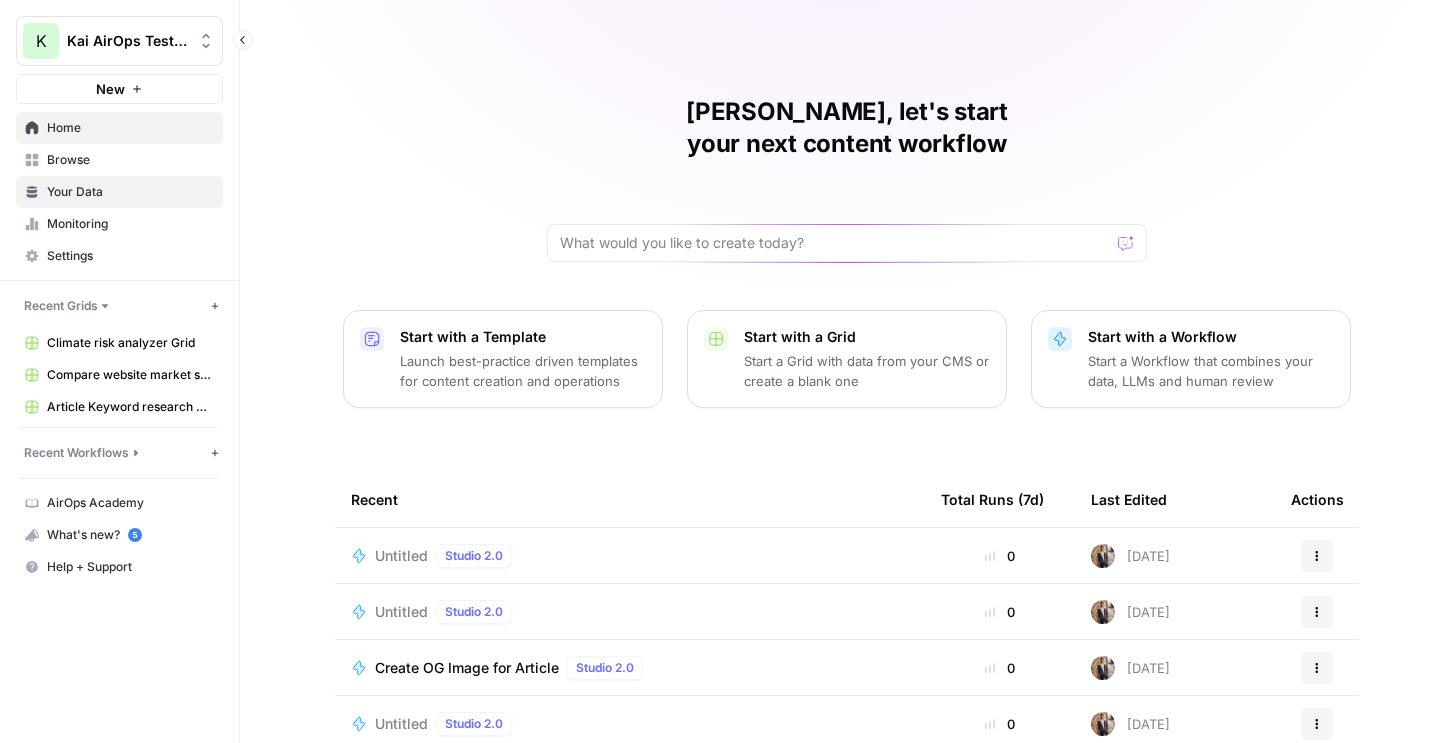 click on "Your Data" at bounding box center [130, 192] 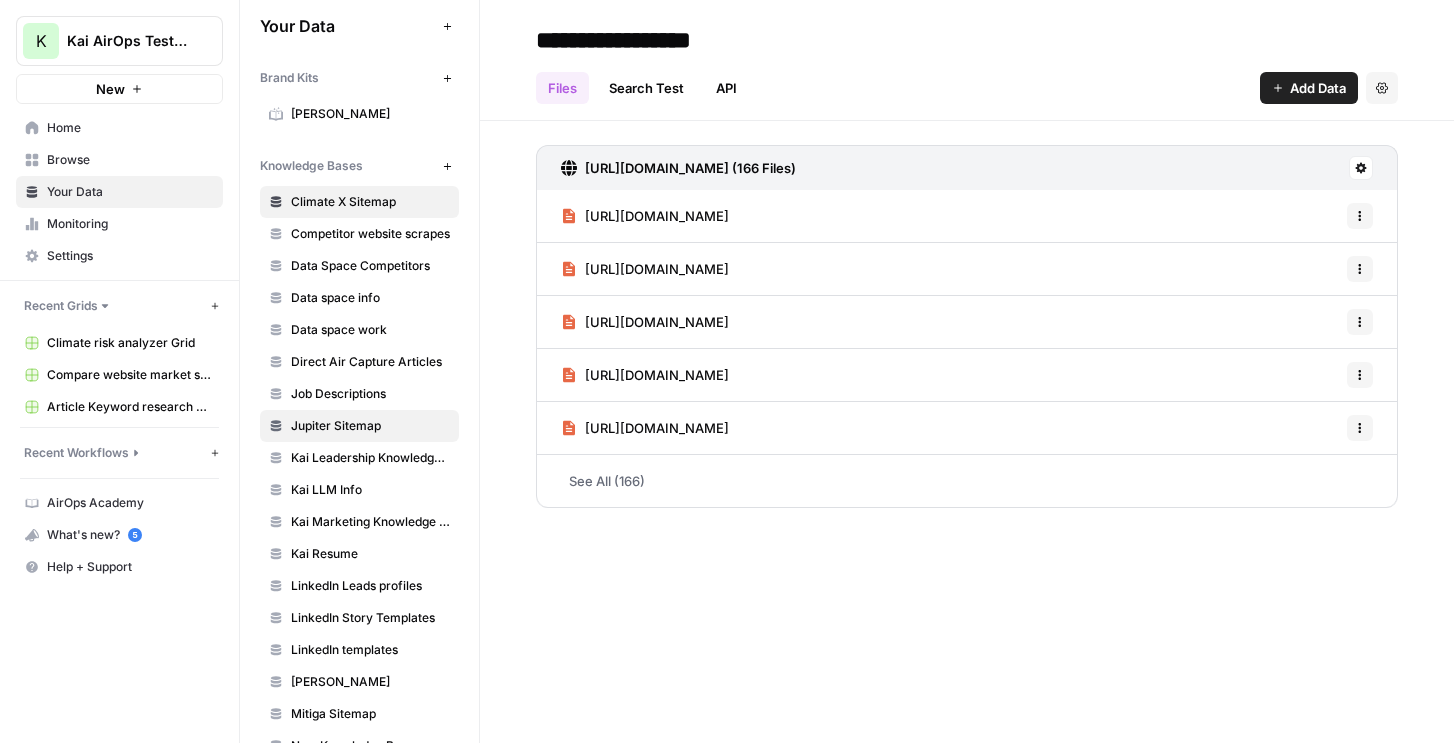 scroll, scrollTop: 32, scrollLeft: 0, axis: vertical 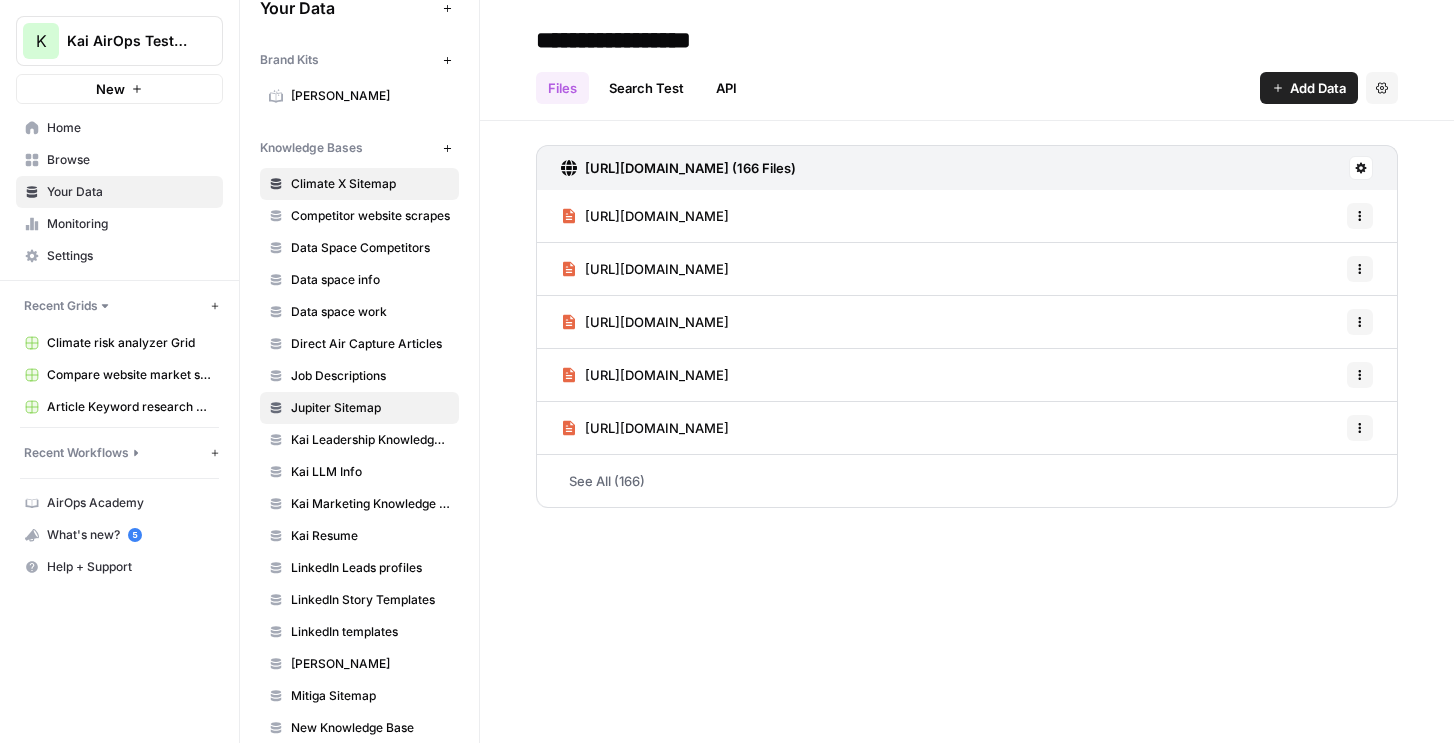 click on "Jupiter Sitemap" at bounding box center (370, 408) 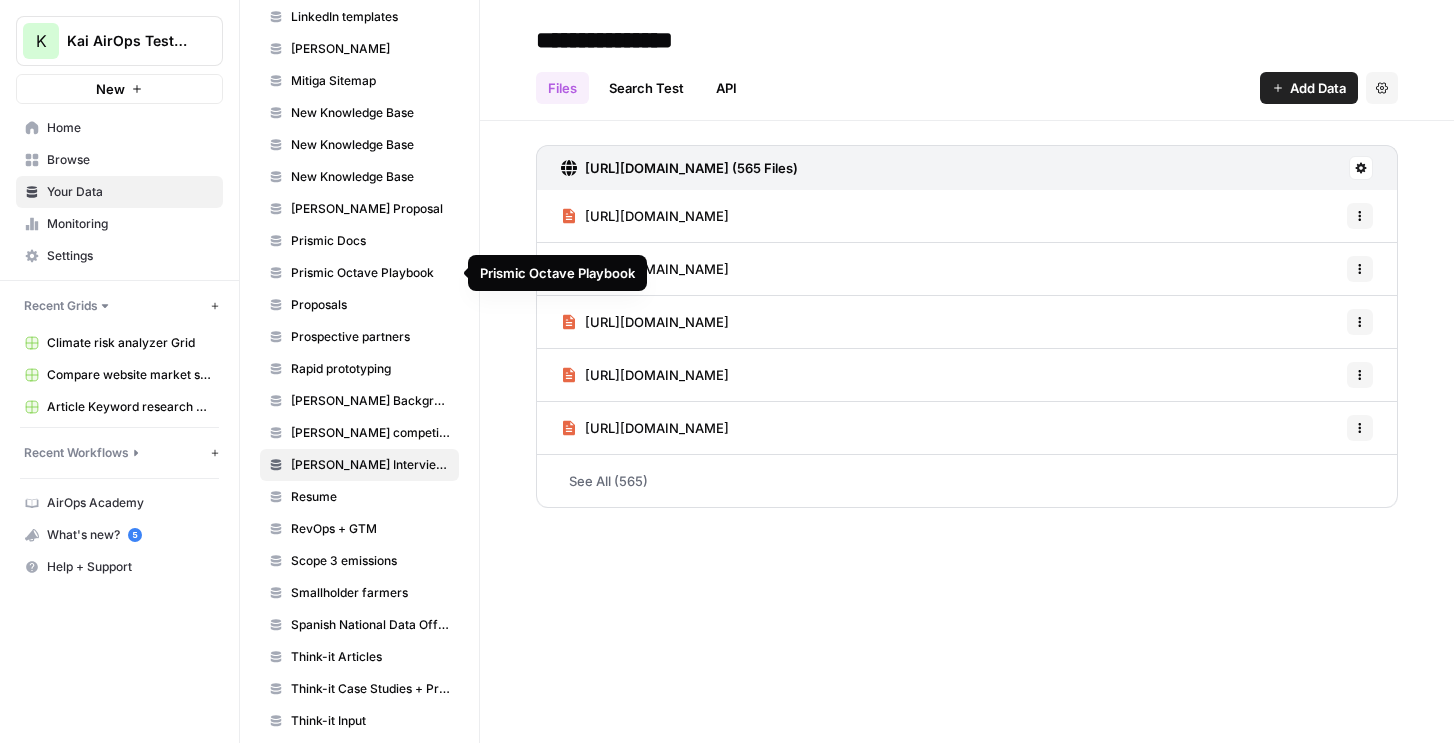 scroll, scrollTop: 825, scrollLeft: 0, axis: vertical 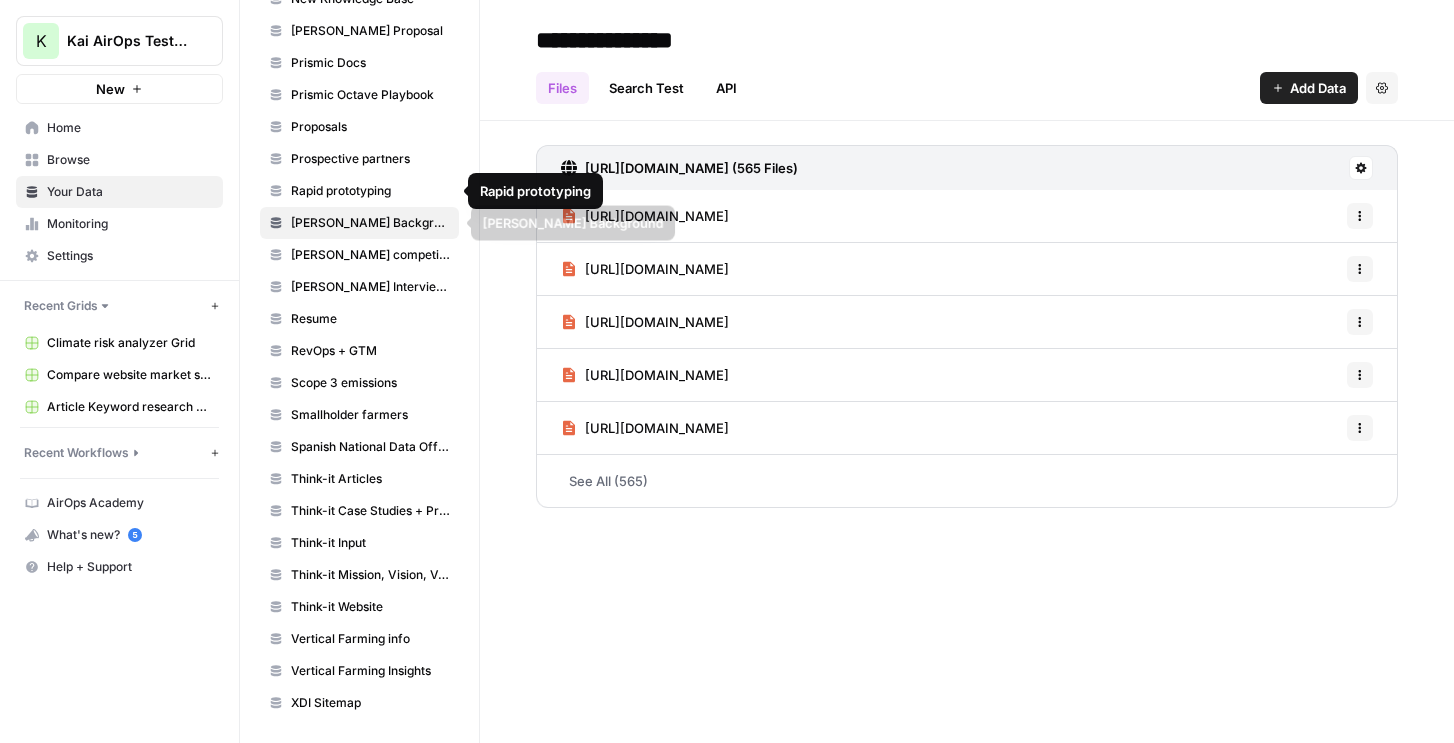 click on "[PERSON_NAME] Background" at bounding box center (370, 223) 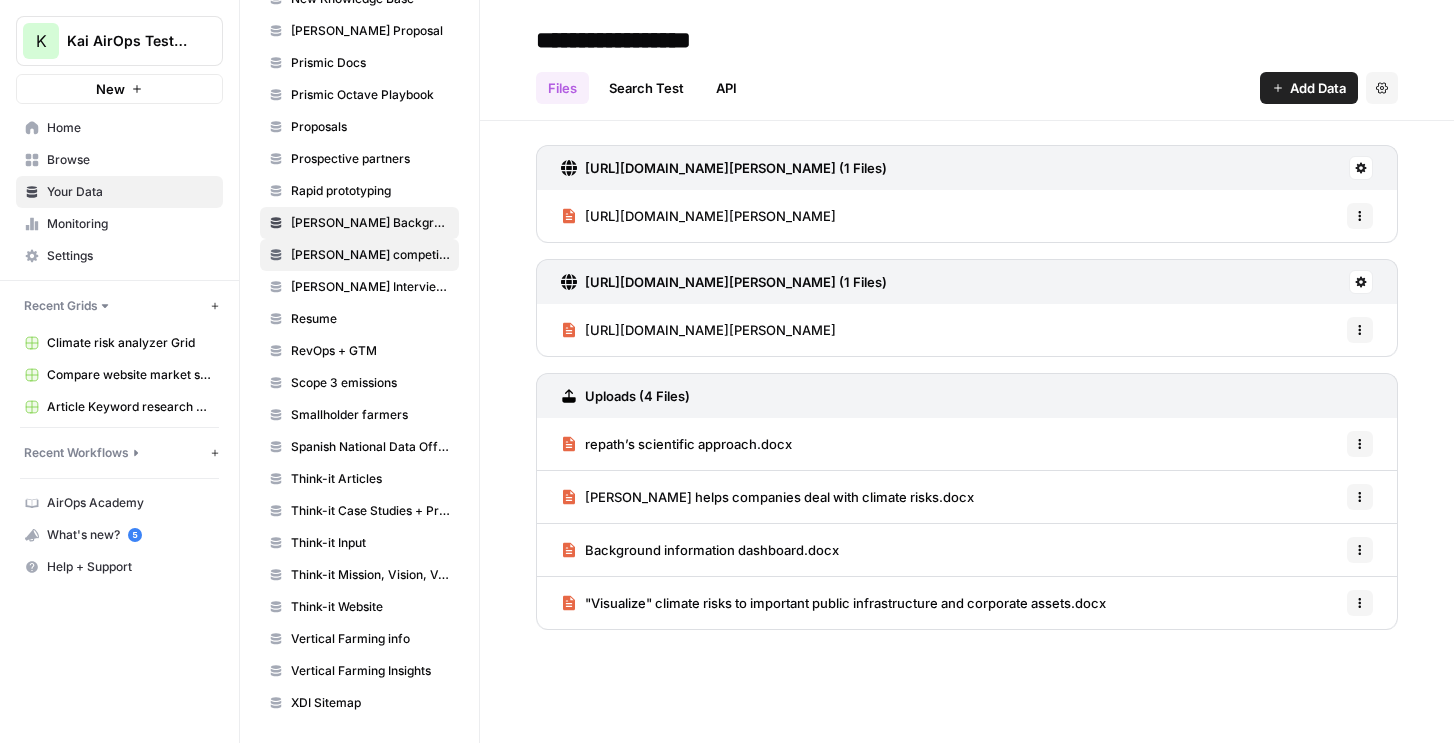 click on "[PERSON_NAME] competitor messaging evolution" at bounding box center (370, 255) 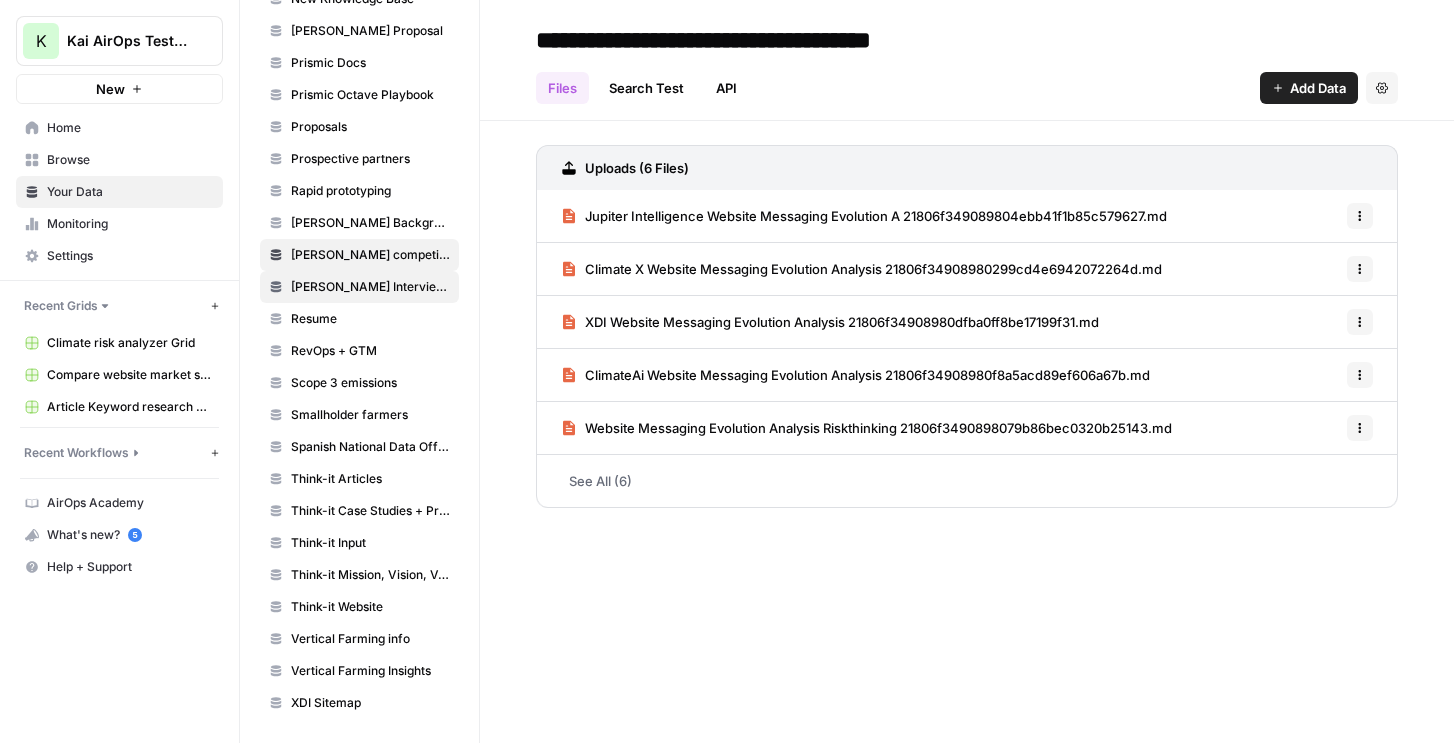 click on "[PERSON_NAME] Interview Docs" at bounding box center [370, 287] 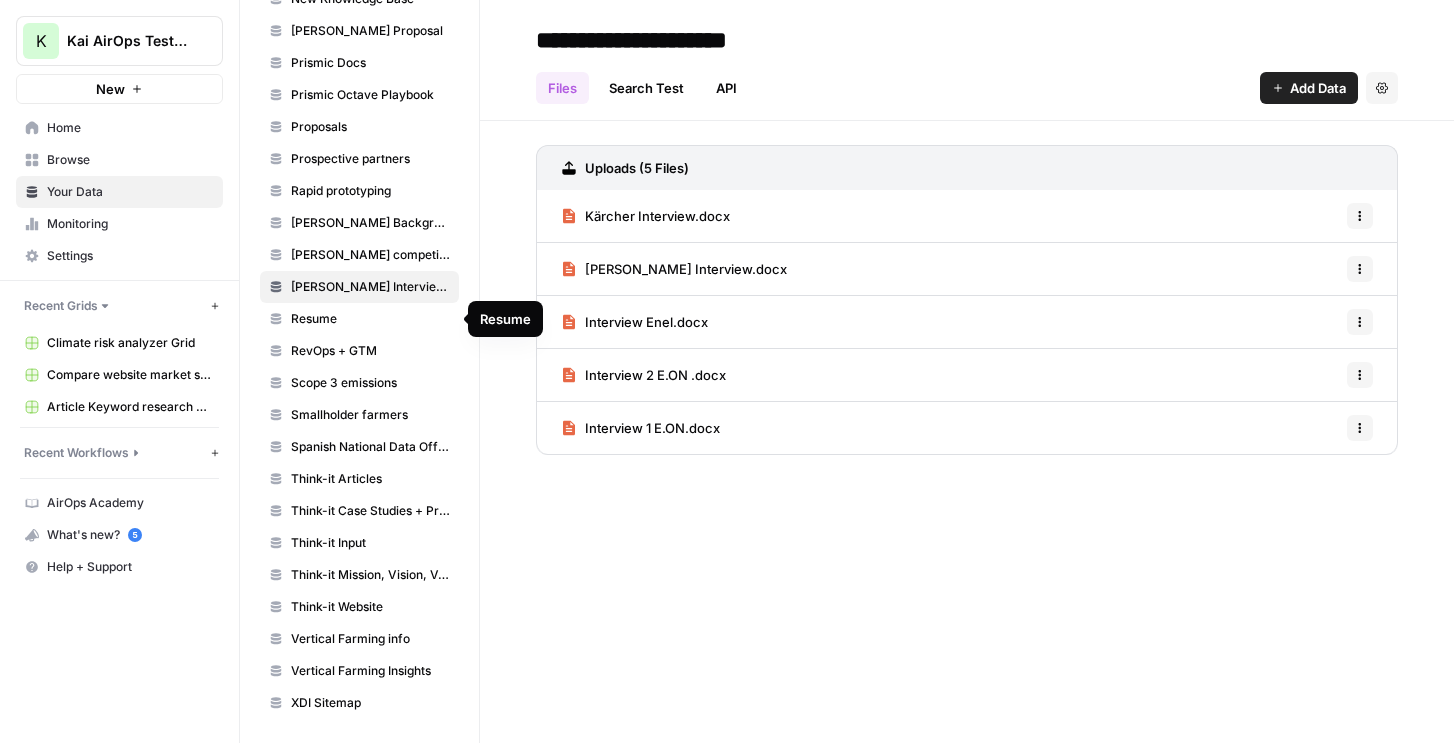 scroll, scrollTop: 0, scrollLeft: 0, axis: both 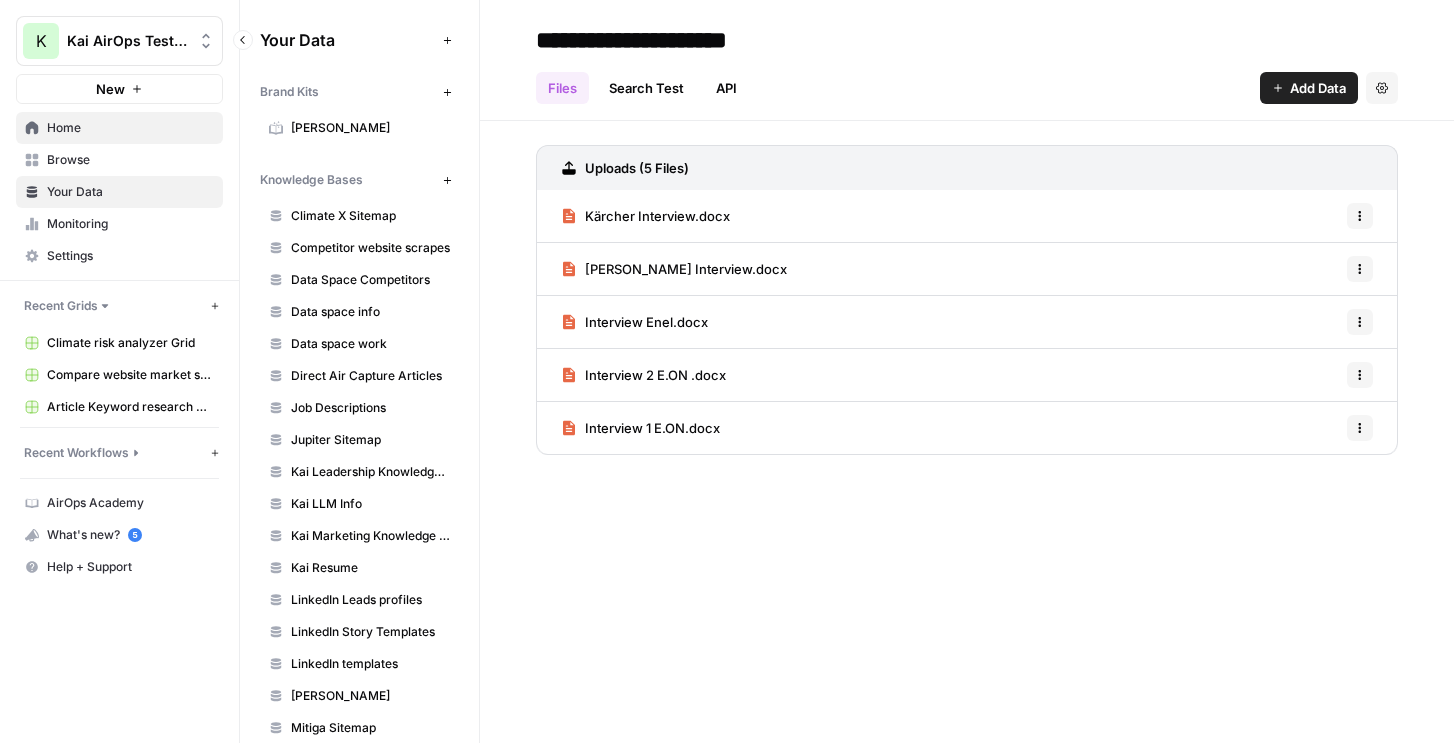 click on "Home" at bounding box center (130, 128) 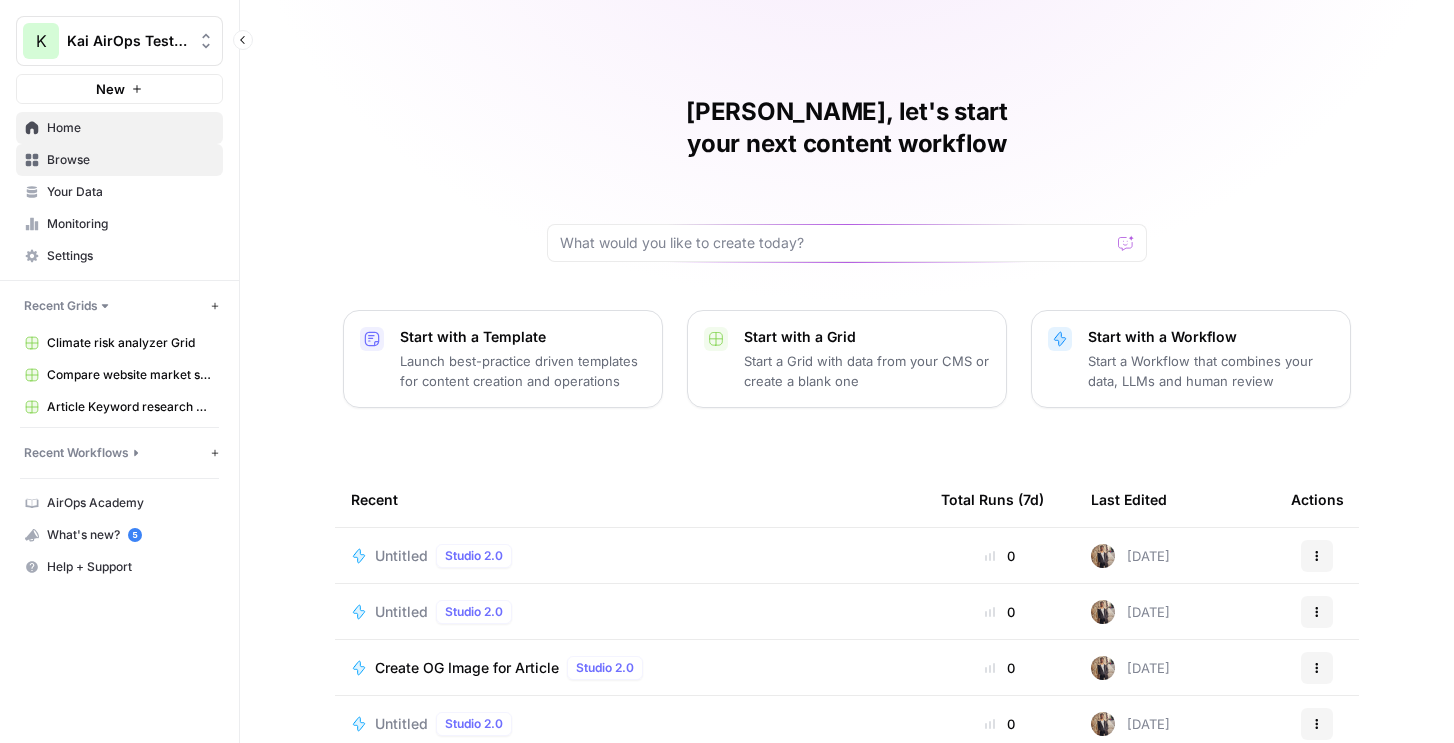 click on "Browse" at bounding box center [119, 160] 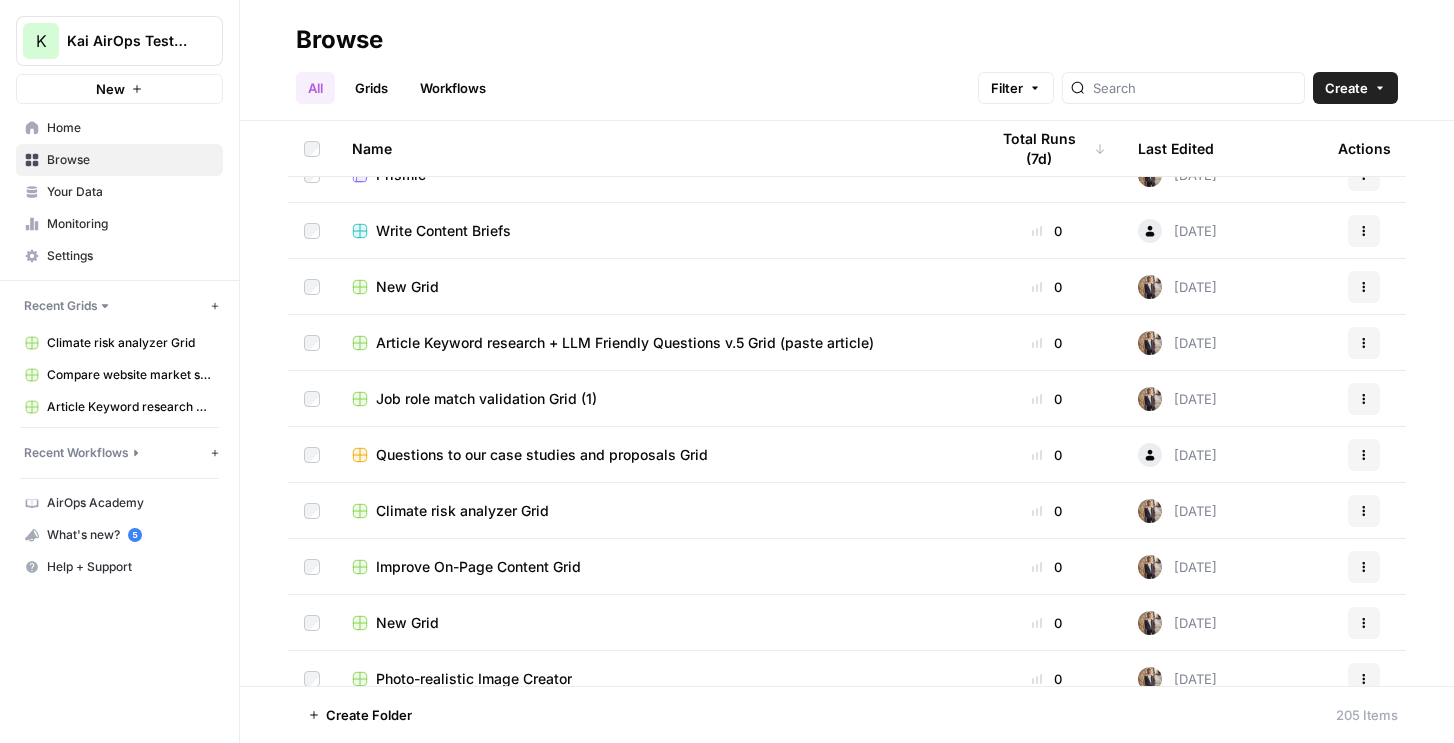 scroll, scrollTop: 45, scrollLeft: 0, axis: vertical 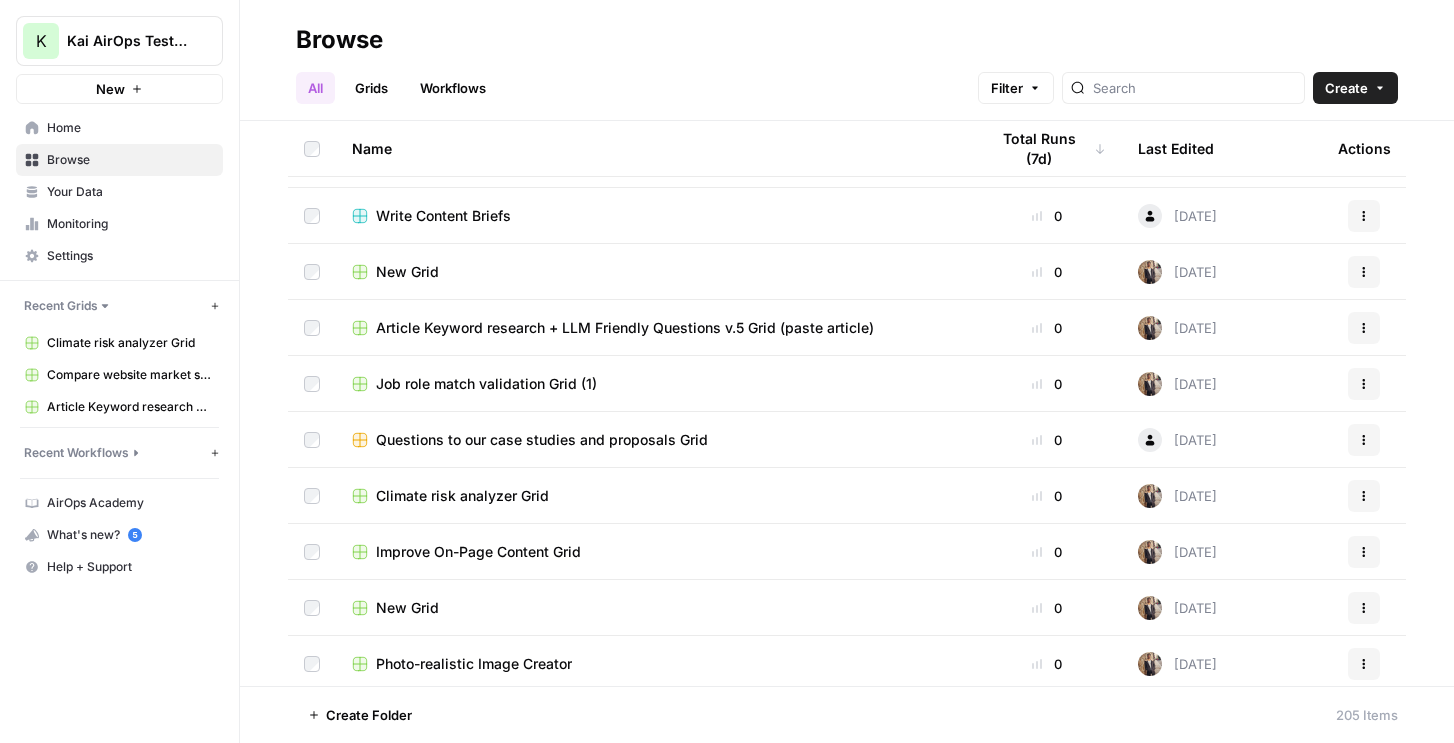 click on "Article Keyword research + LLM Friendly Questions v.5 Grid (paste article)" at bounding box center (625, 328) 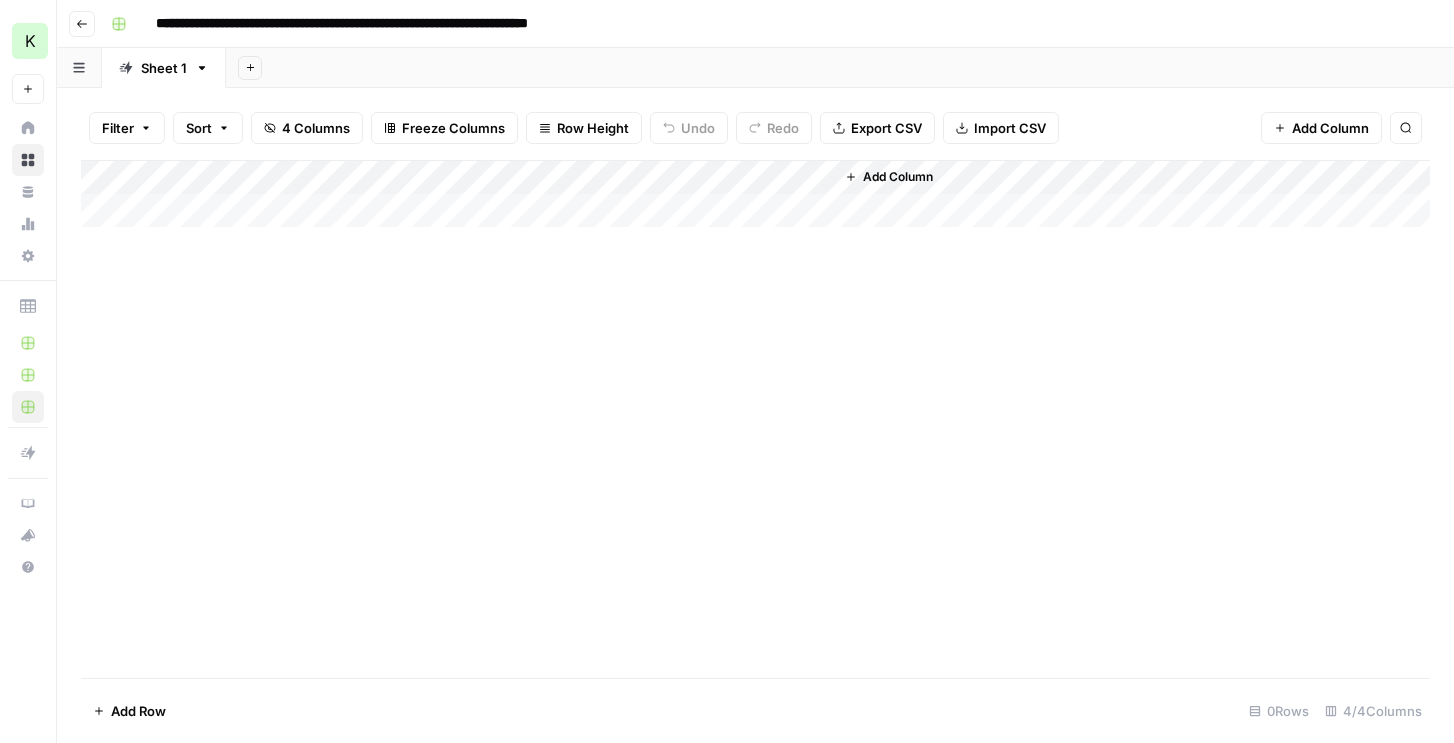 click on "Add Column" at bounding box center (755, 194) 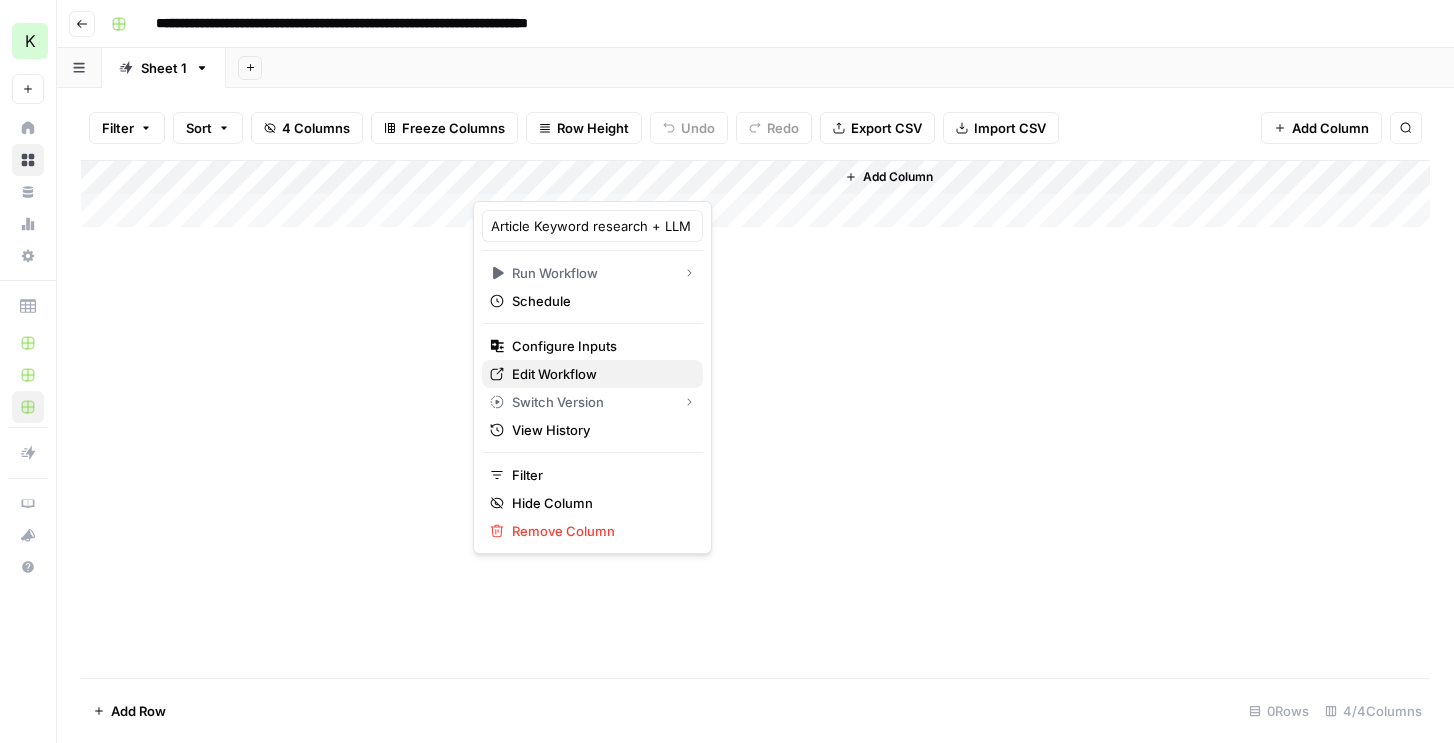 click on "Edit Workflow" at bounding box center [554, 374] 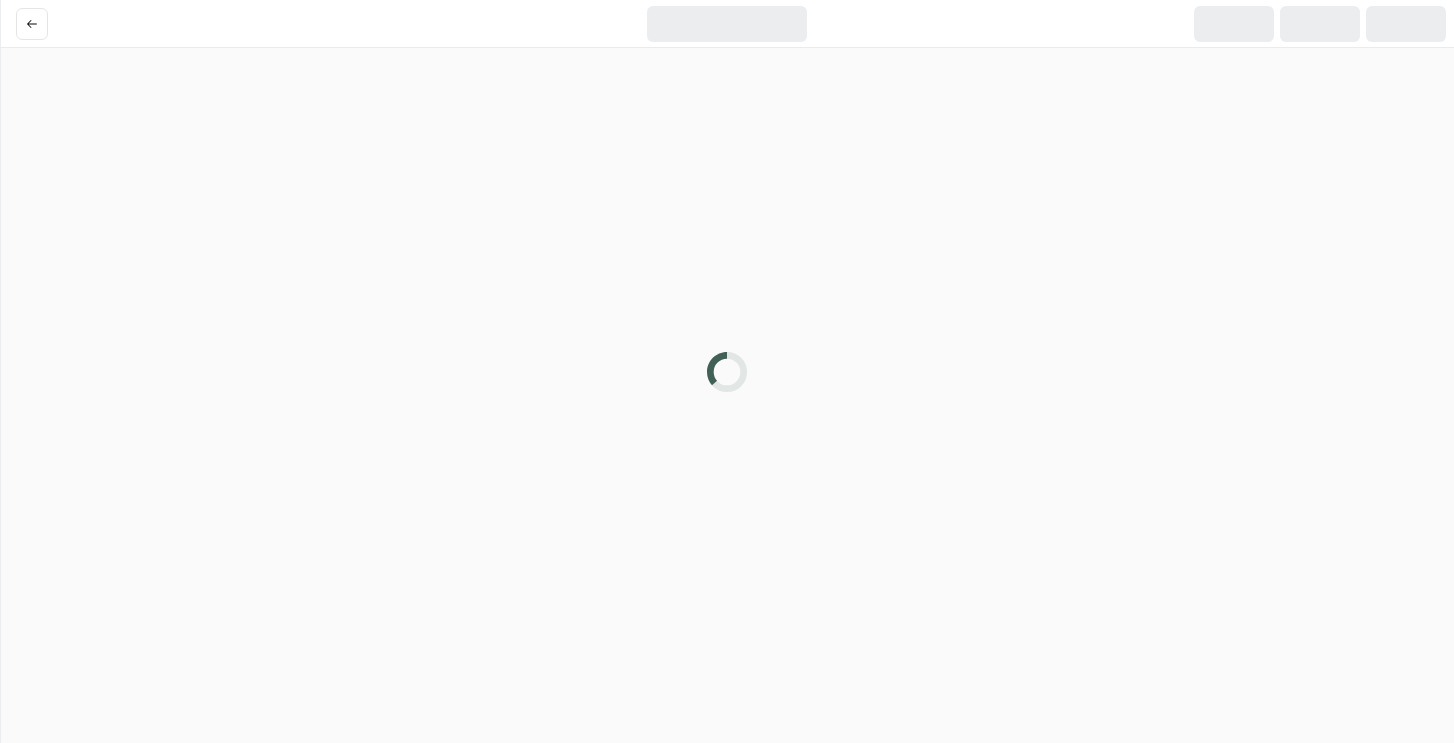 scroll, scrollTop: 0, scrollLeft: 0, axis: both 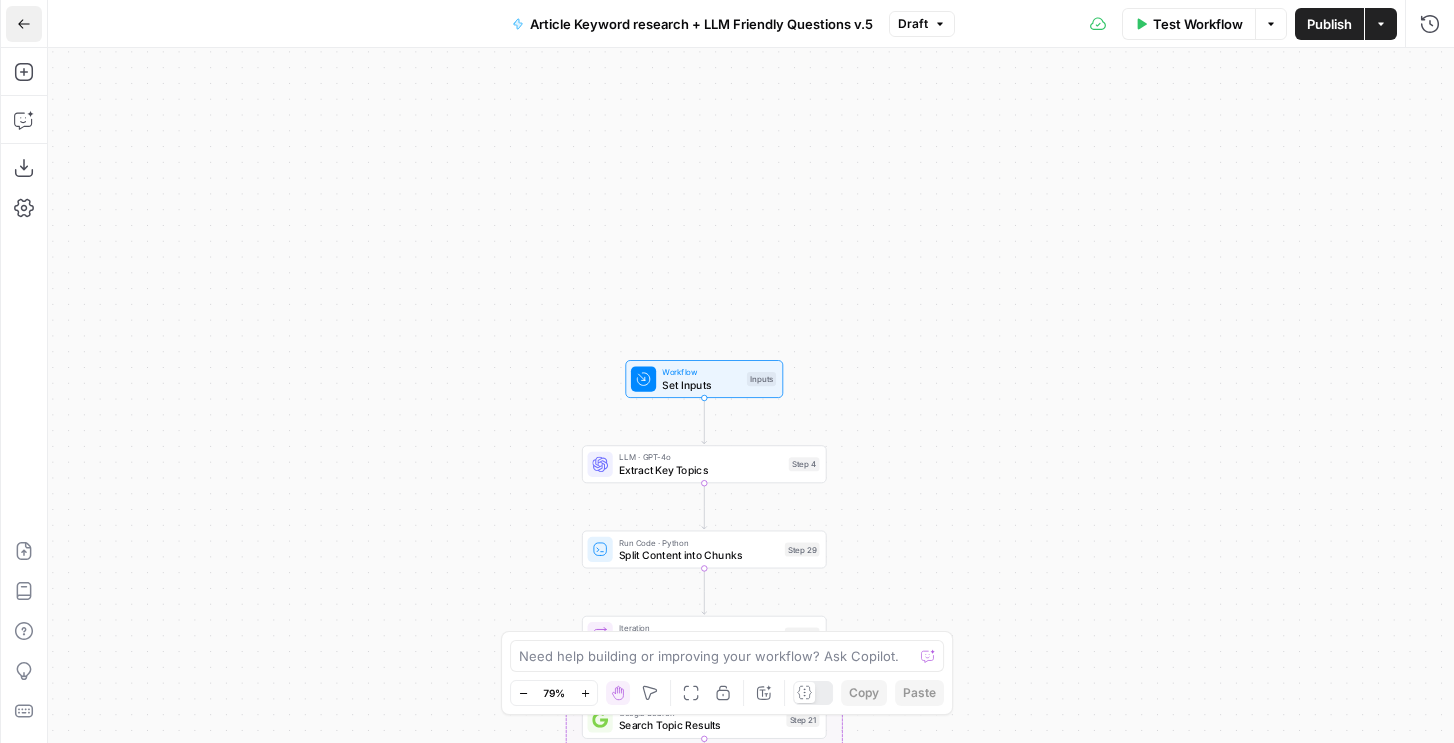 click on "Go Back" at bounding box center (30, 23) 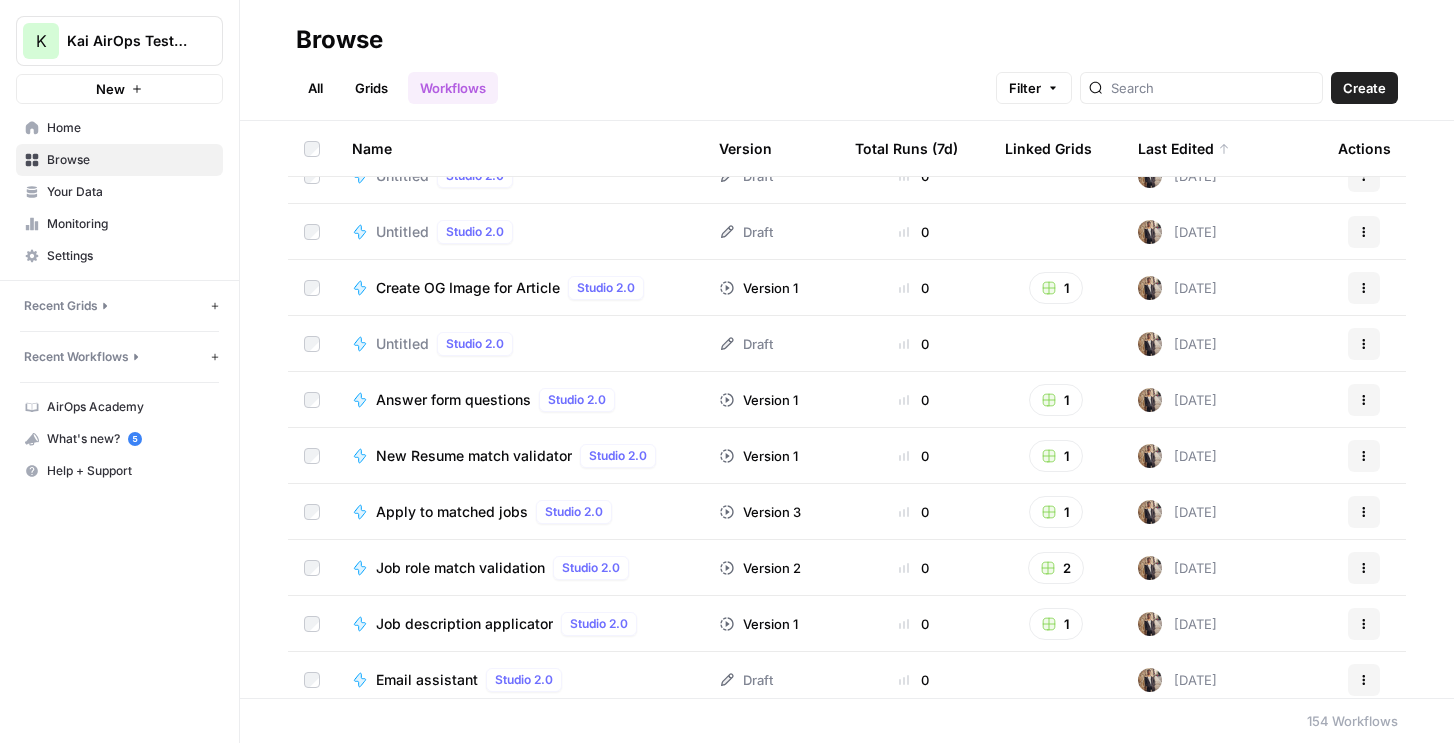scroll, scrollTop: 148, scrollLeft: 0, axis: vertical 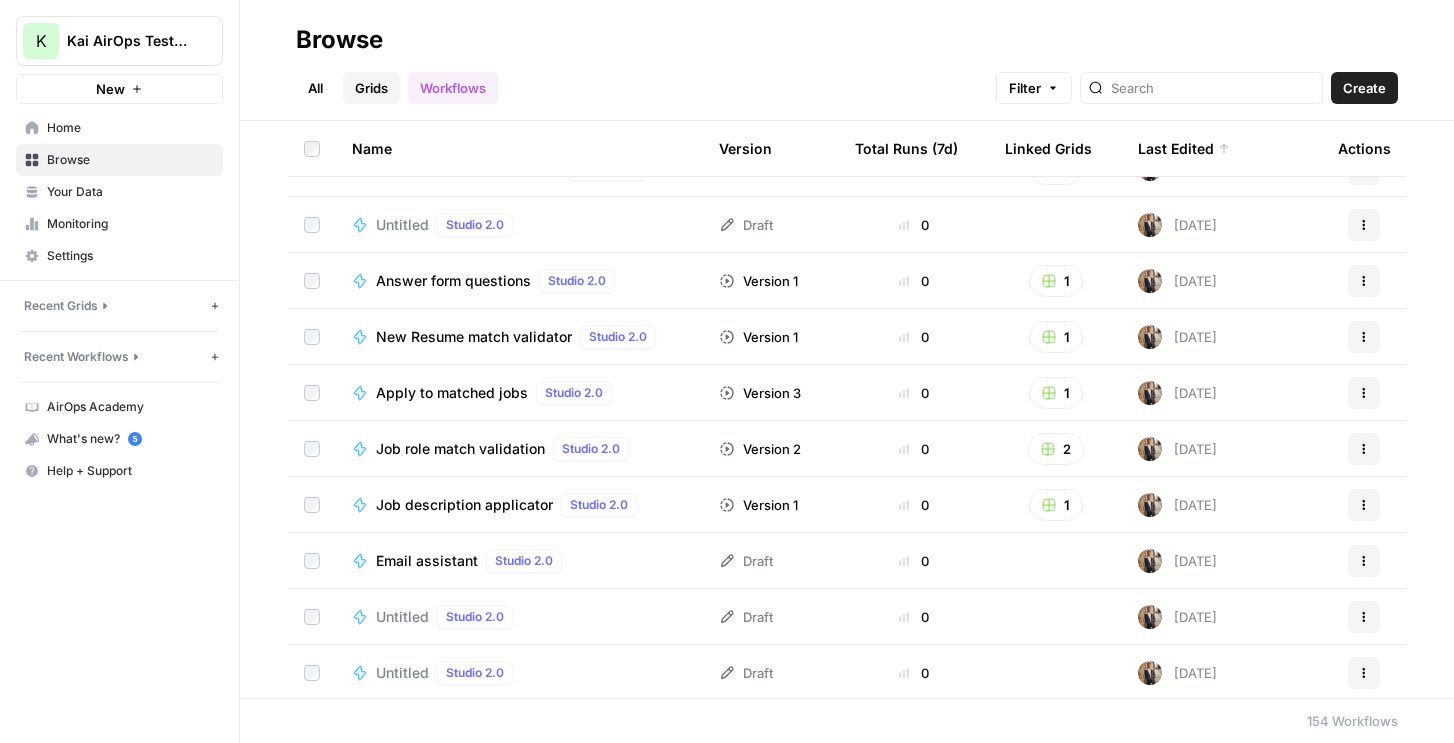 click on "Grids" at bounding box center [371, 88] 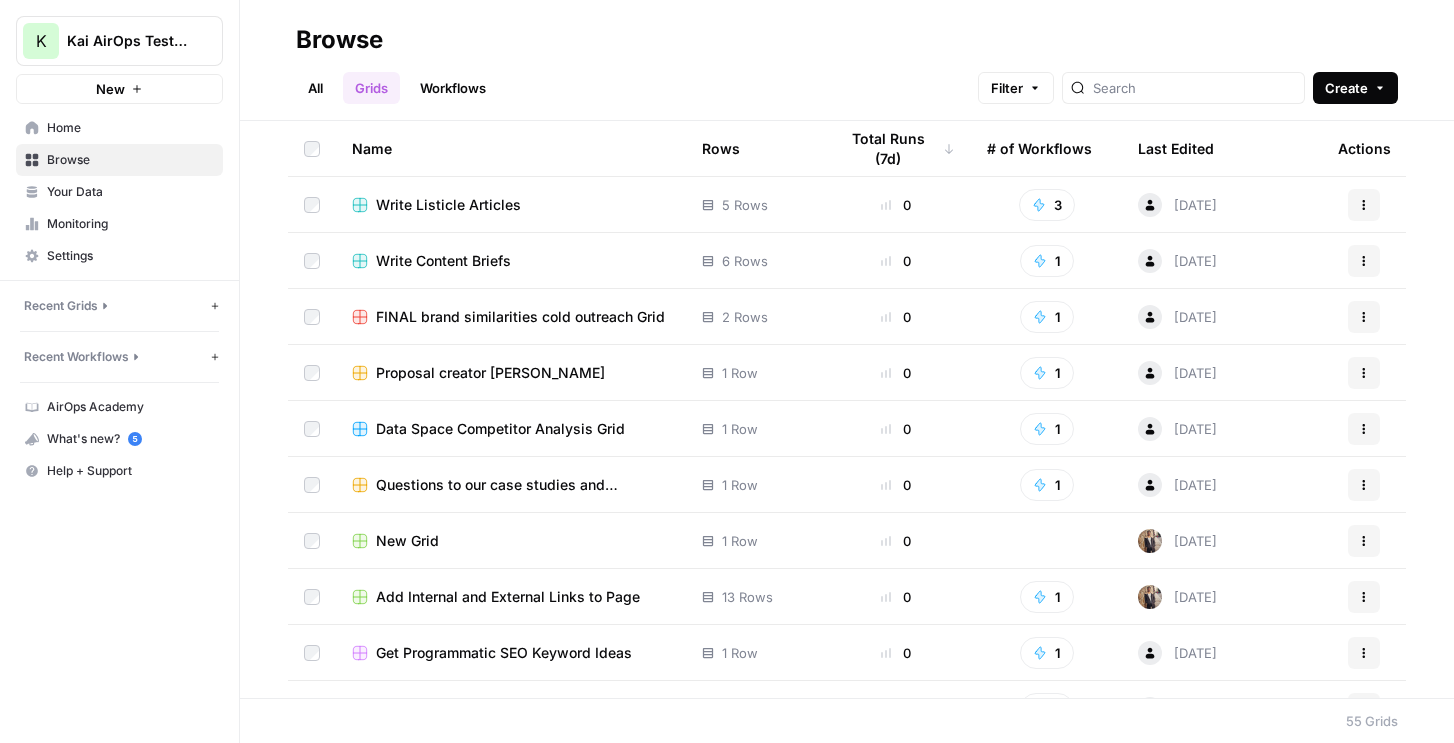 click on "Create" at bounding box center [1346, 88] 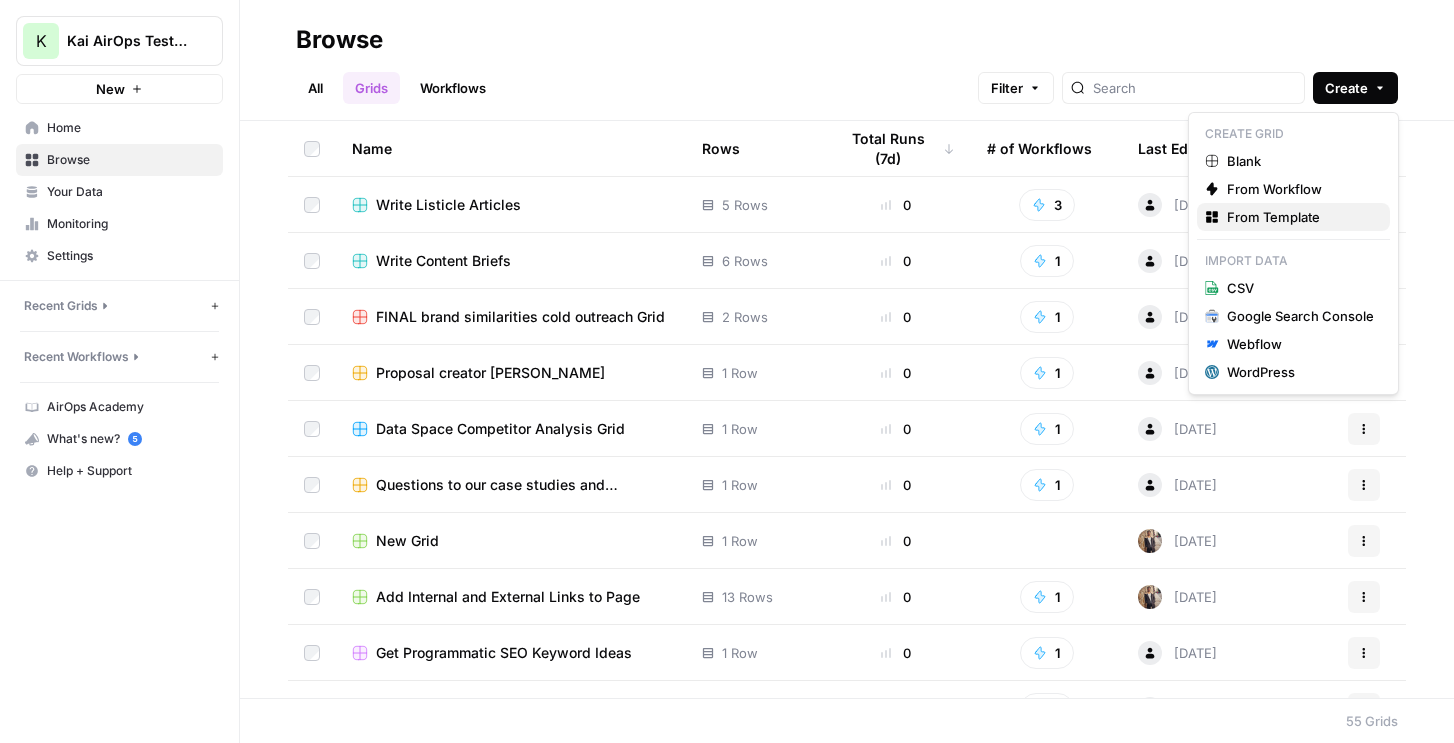 click on "From Template" at bounding box center (1273, 217) 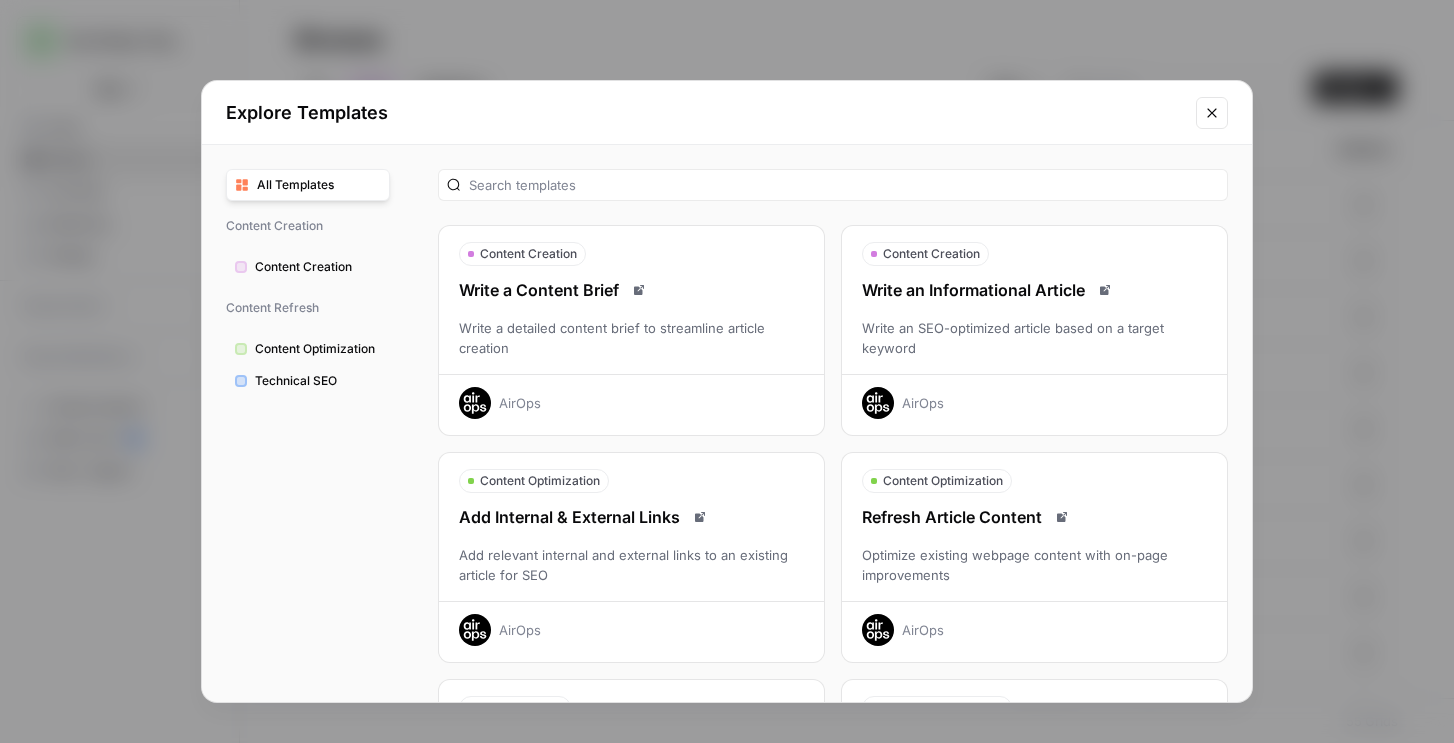 click 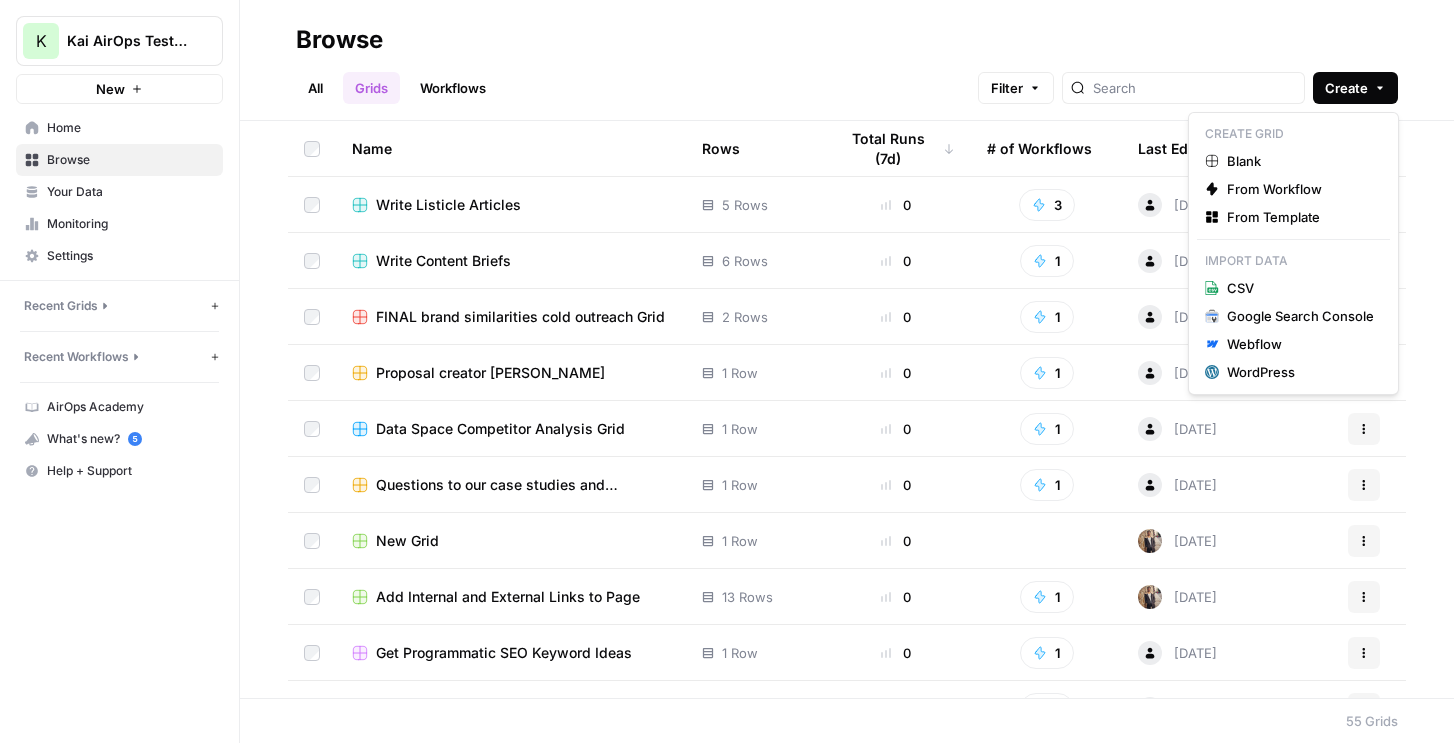 click on "Create" at bounding box center [1355, 88] 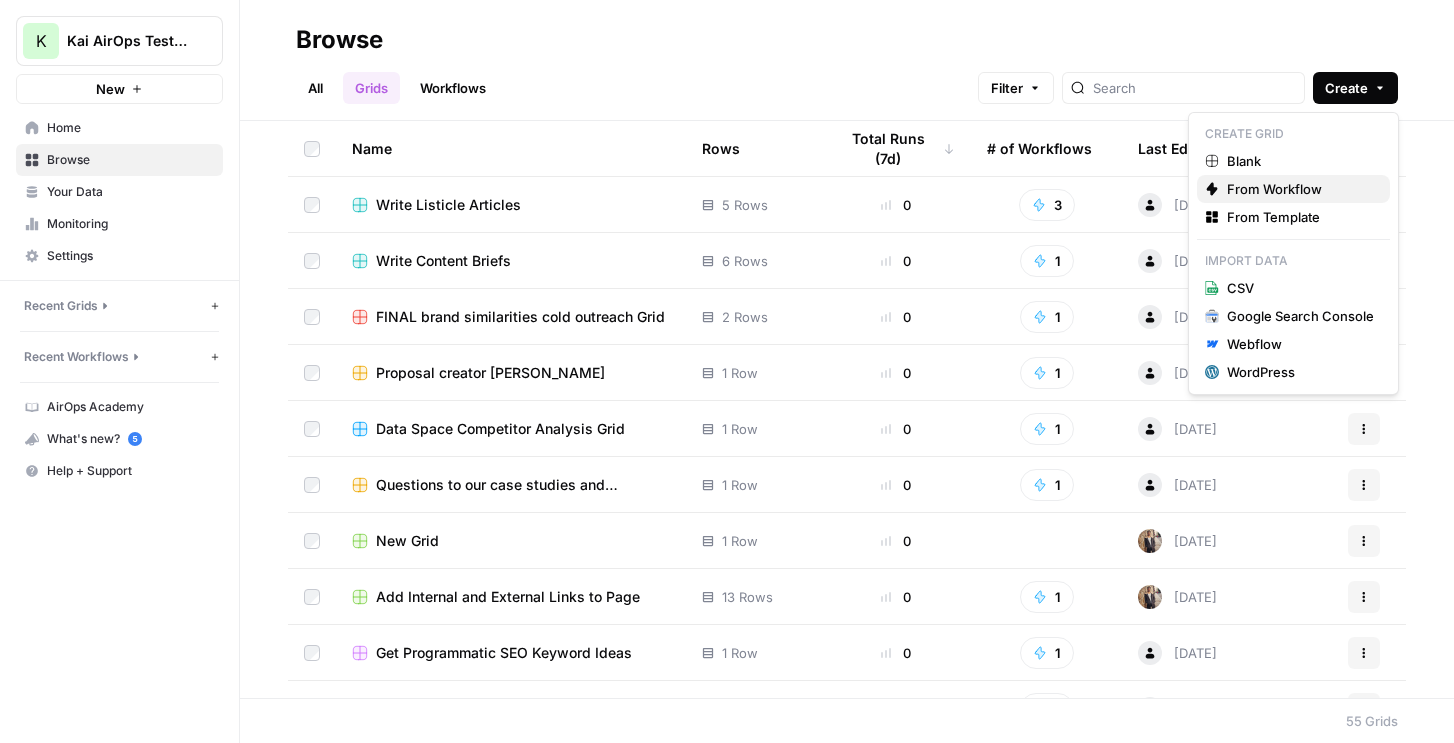 click on "From Workflow" at bounding box center (1274, 189) 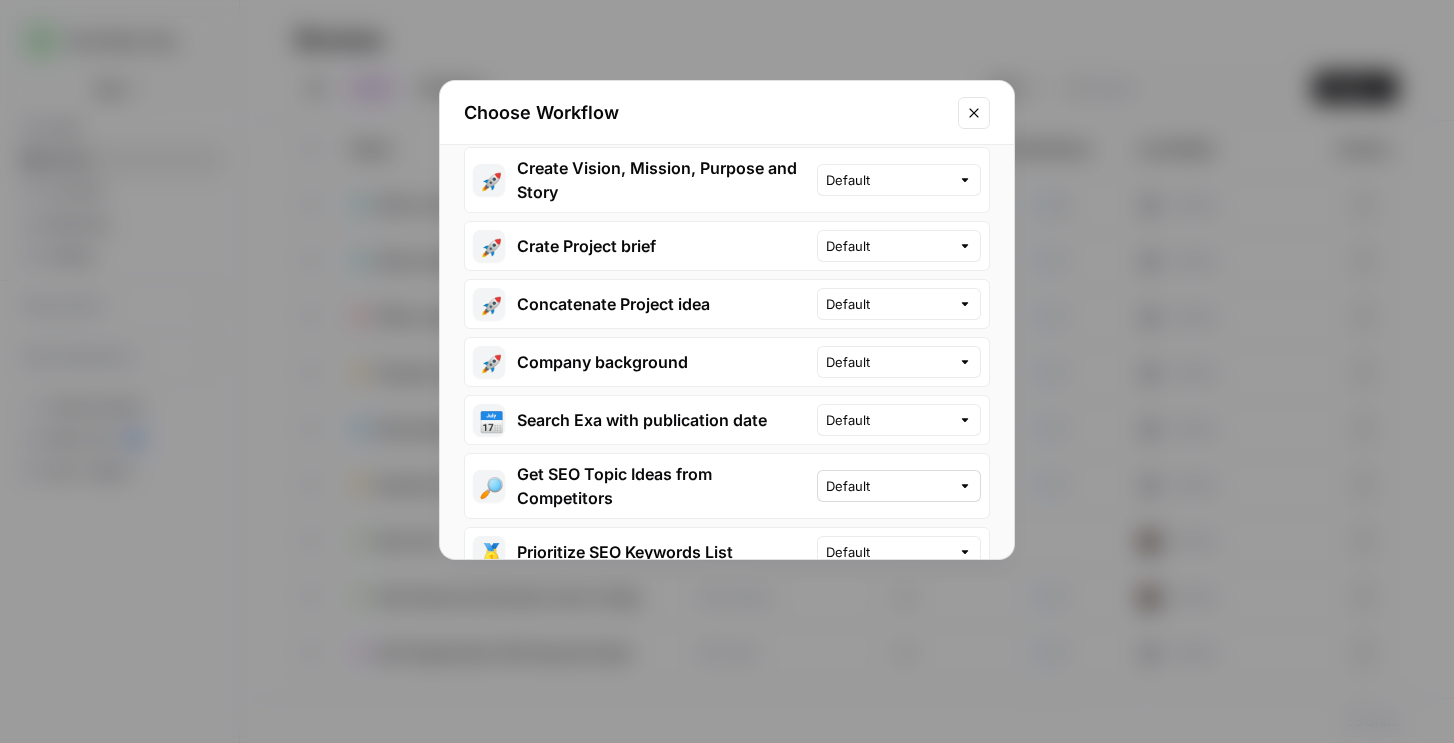 scroll, scrollTop: 2914, scrollLeft: 0, axis: vertical 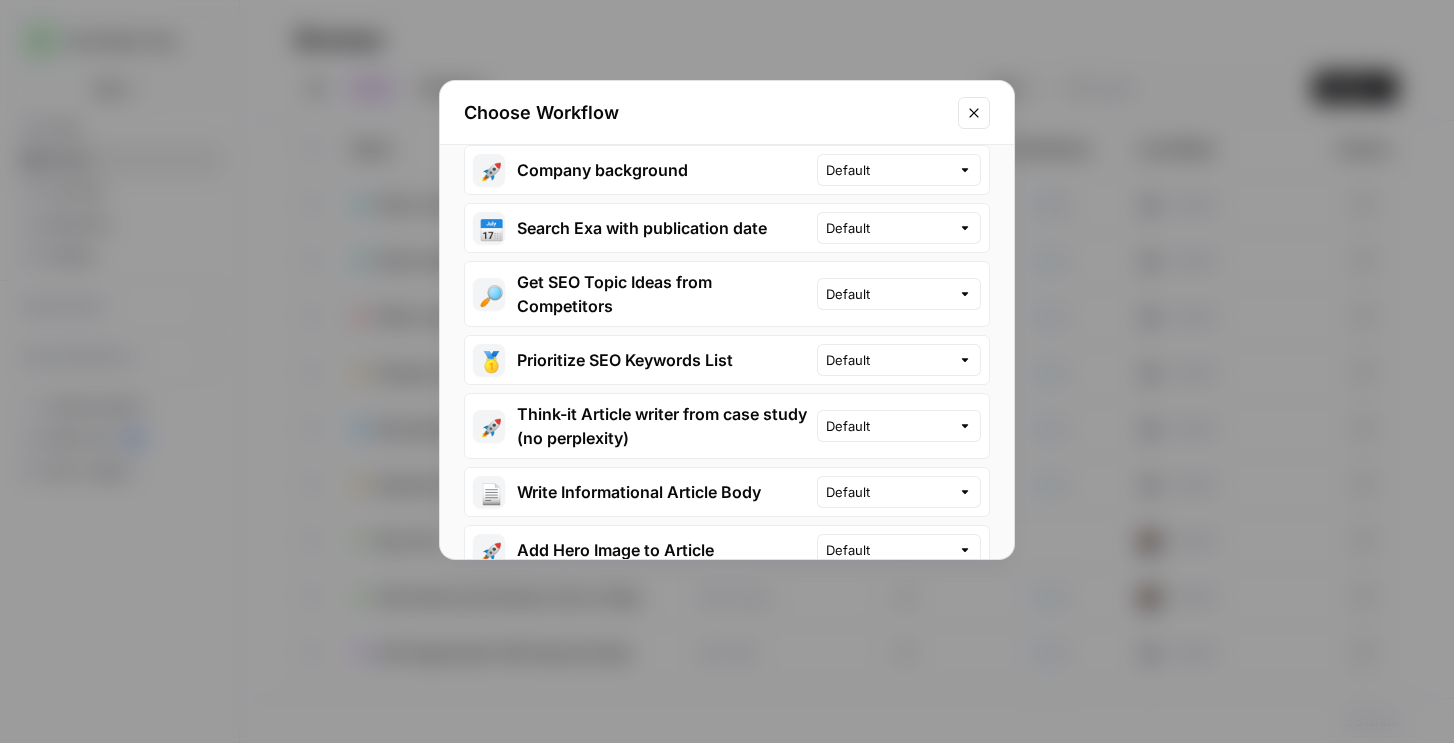 click 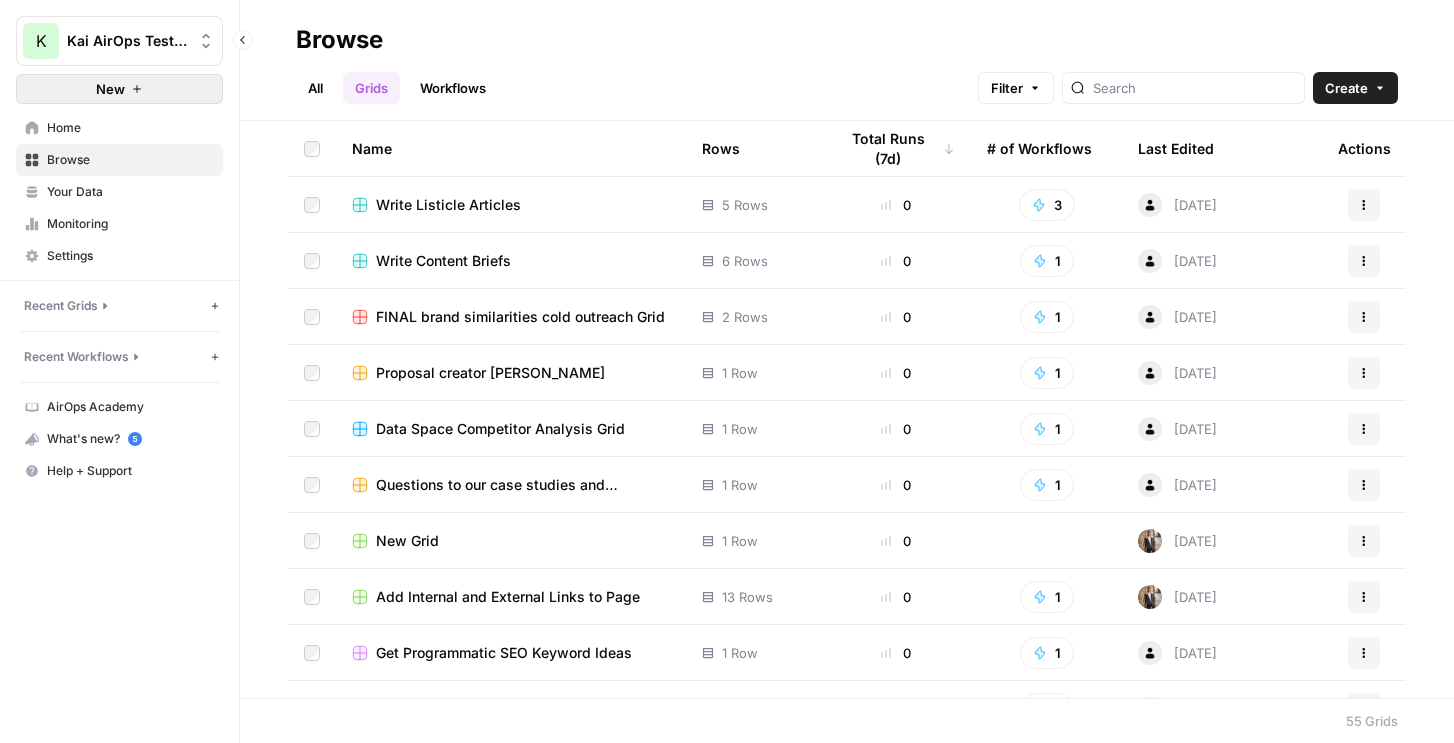 click on "New" at bounding box center (119, 89) 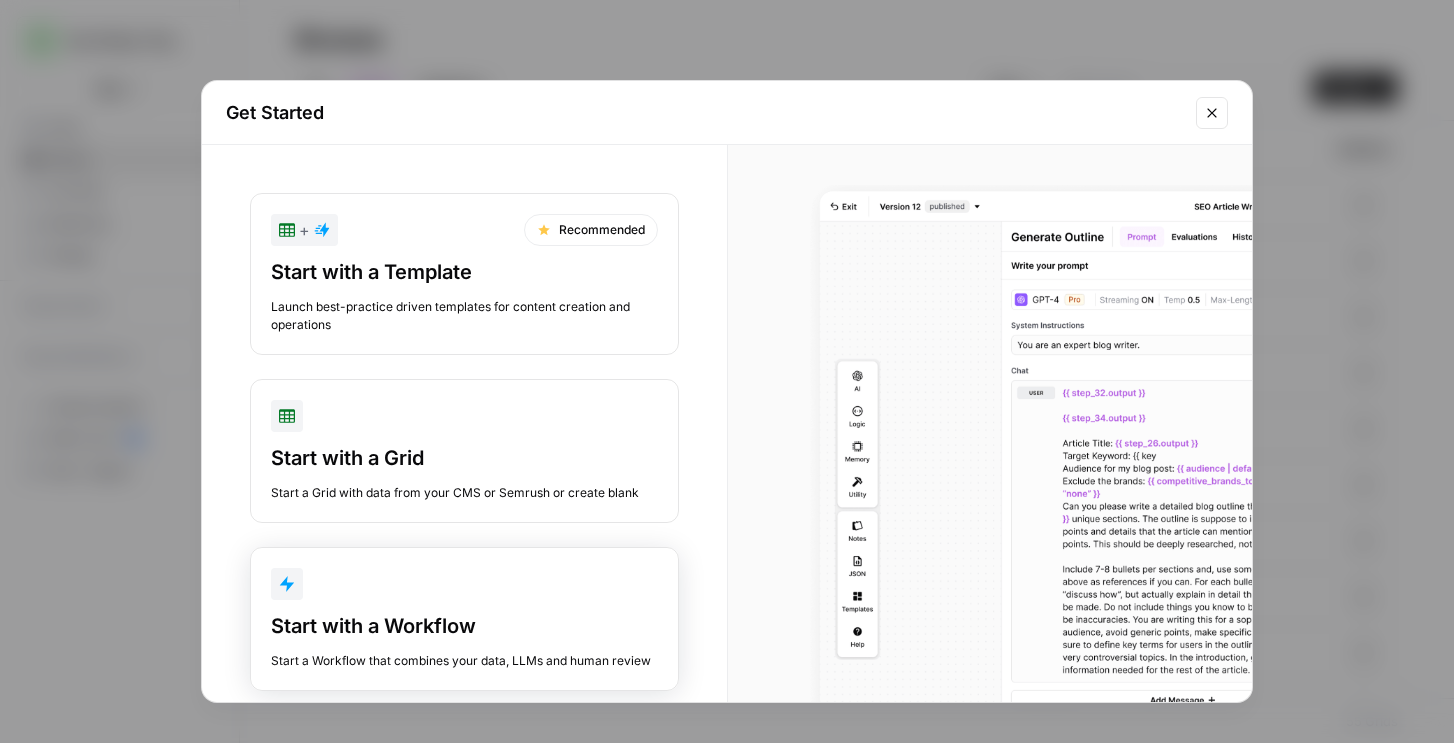 scroll, scrollTop: 37, scrollLeft: 0, axis: vertical 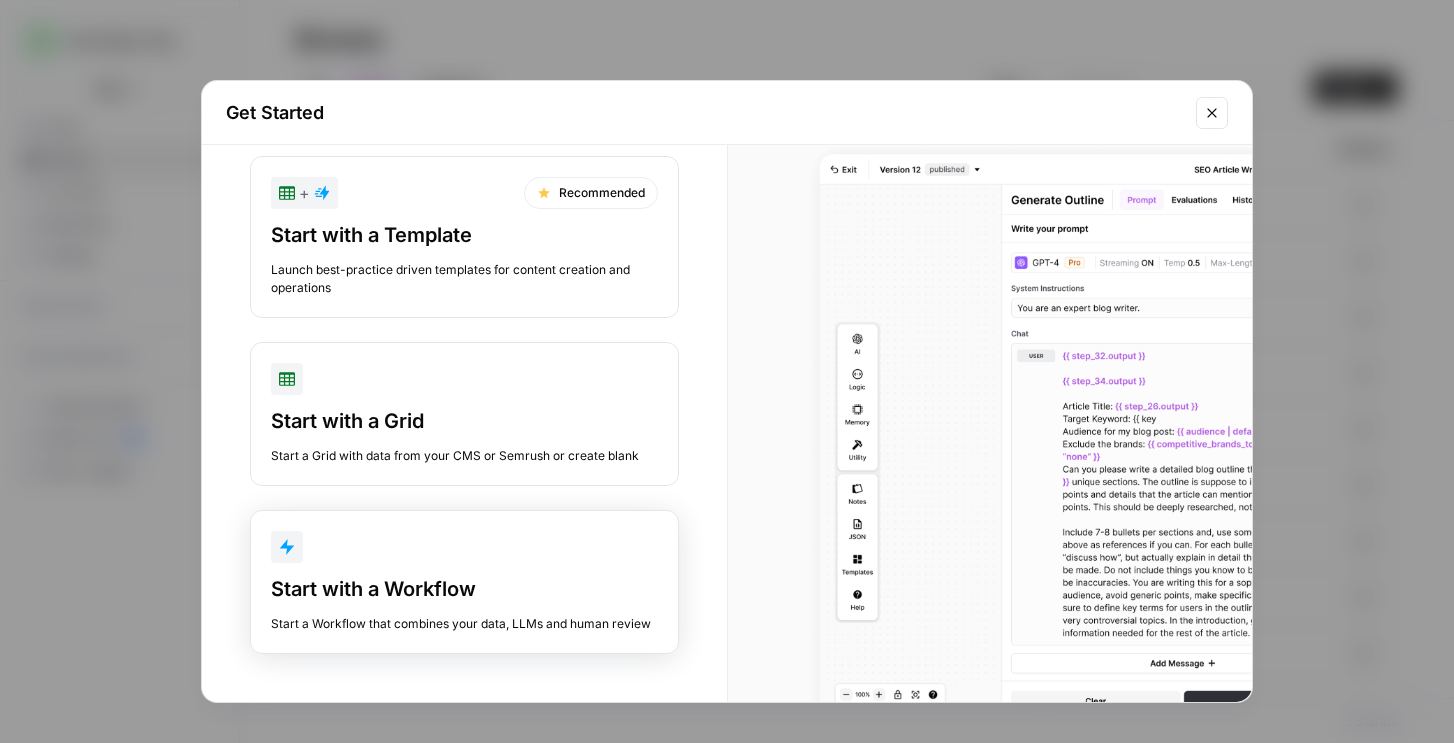 click on "Start with a Workflow Start a Workflow that combines your data, LLMs and human review" at bounding box center [464, 582] 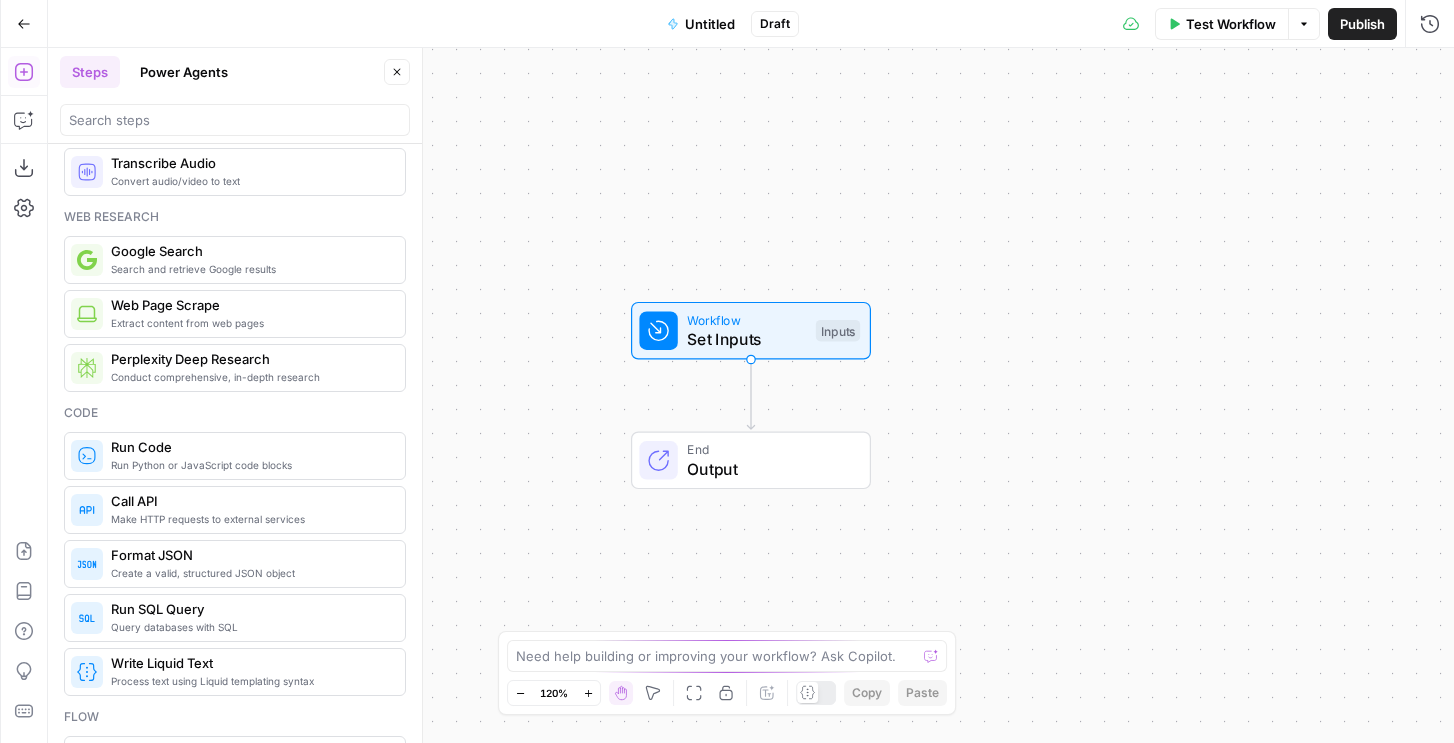 scroll, scrollTop: 115, scrollLeft: 0, axis: vertical 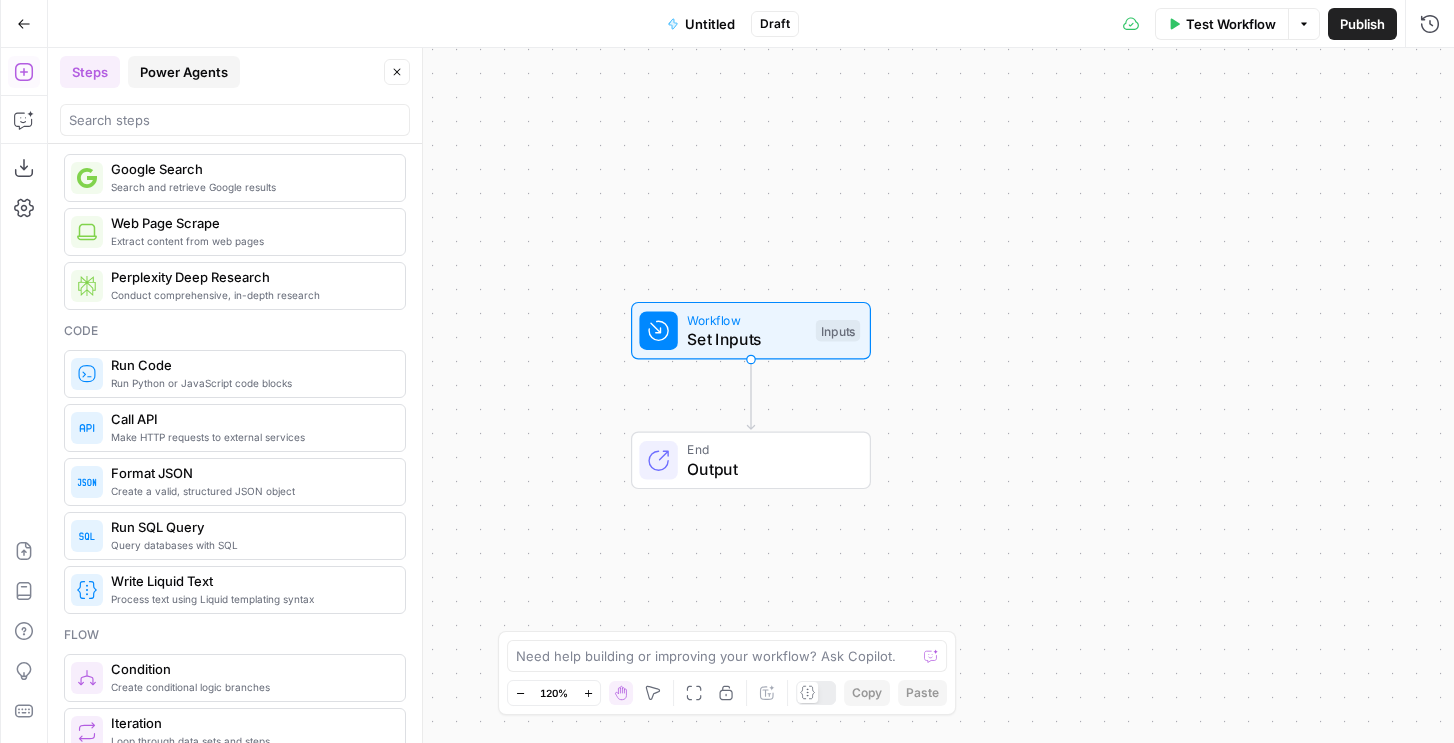 click on "Power Agents" at bounding box center (184, 72) 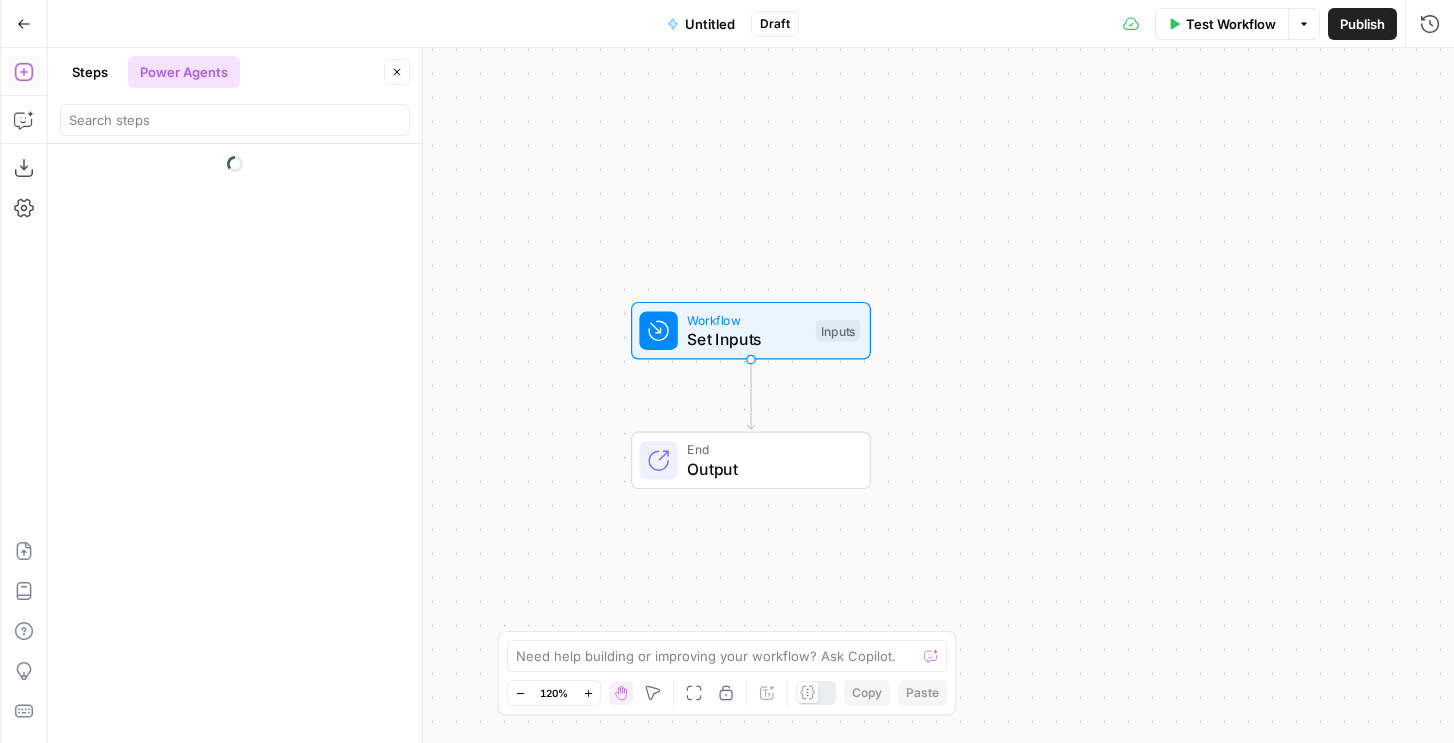 scroll, scrollTop: 0, scrollLeft: 0, axis: both 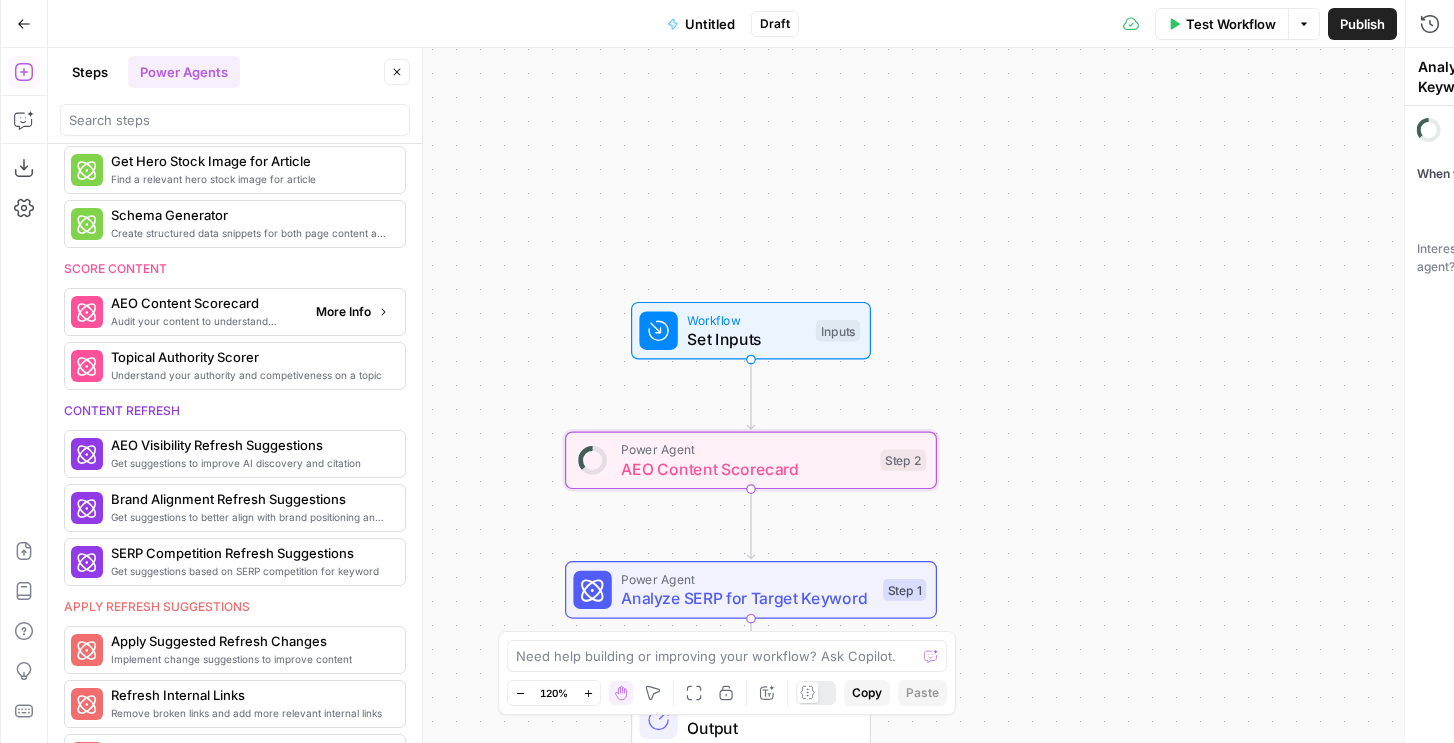 type on "AEO Content Scorecard" 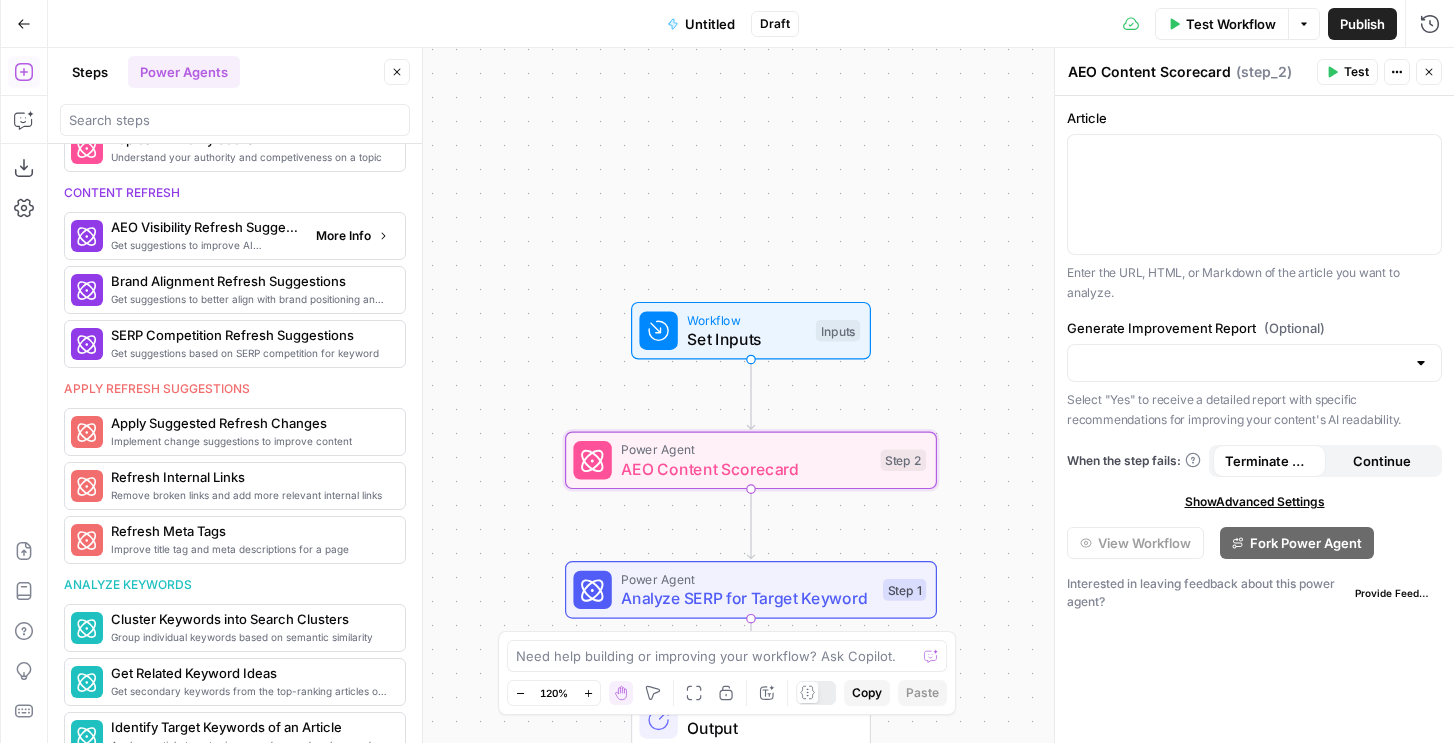 scroll, scrollTop: 893, scrollLeft: 0, axis: vertical 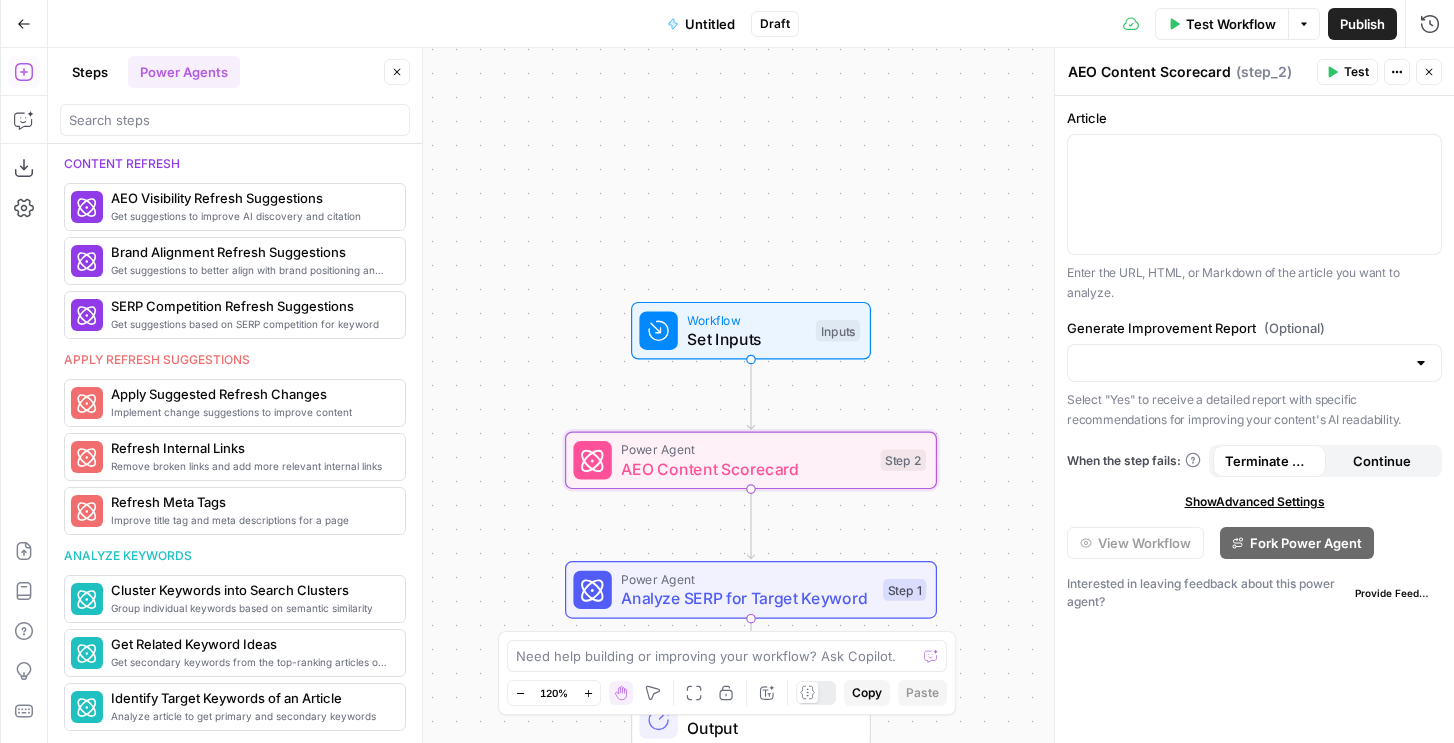 drag, startPoint x: 217, startPoint y: 316, endPoint x: 1129, endPoint y: 2, distance: 964.5413 